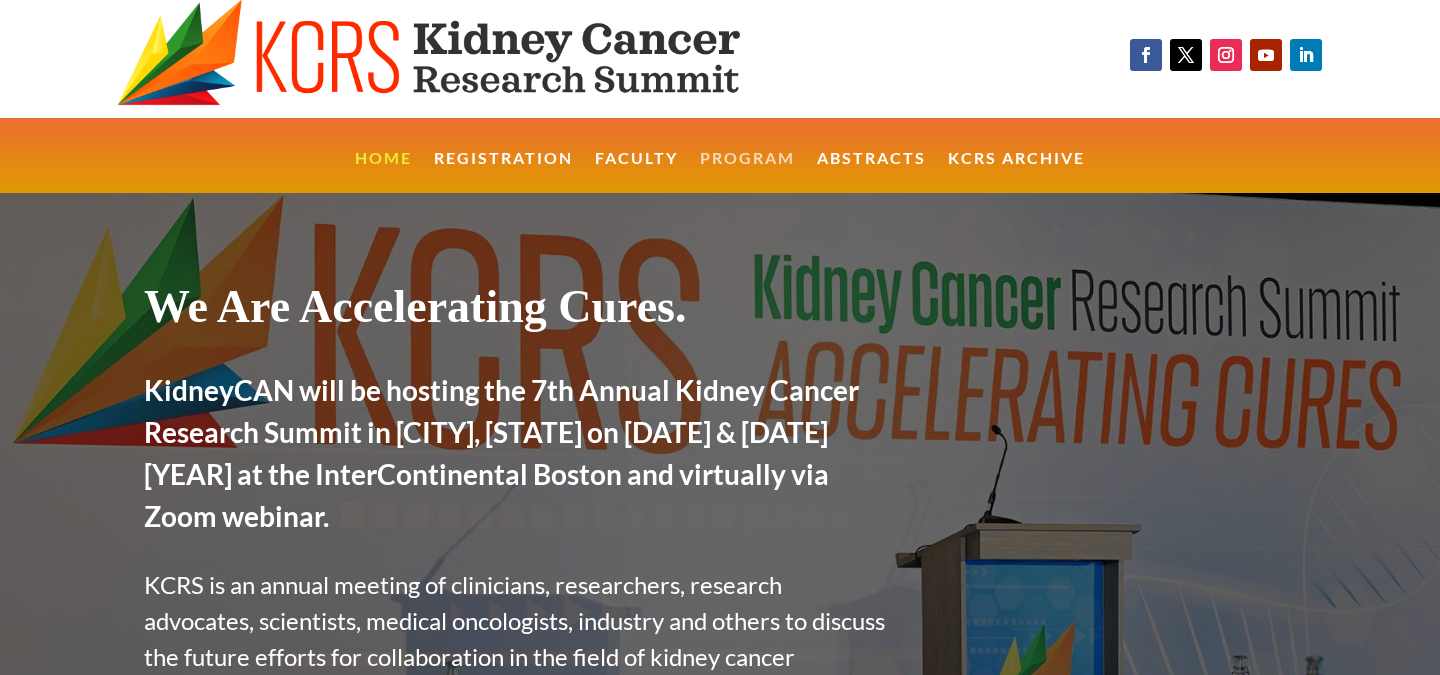 scroll, scrollTop: 0, scrollLeft: 0, axis: both 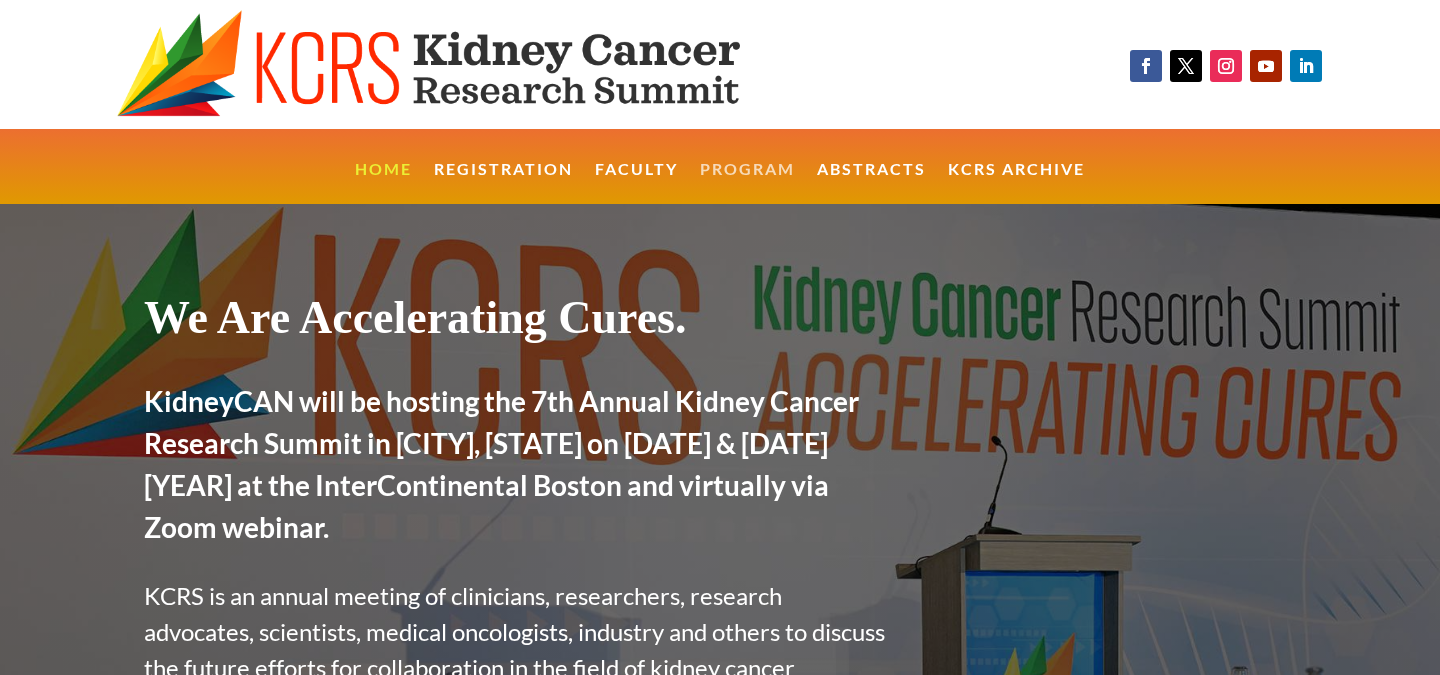 click on "Program" at bounding box center (747, 183) 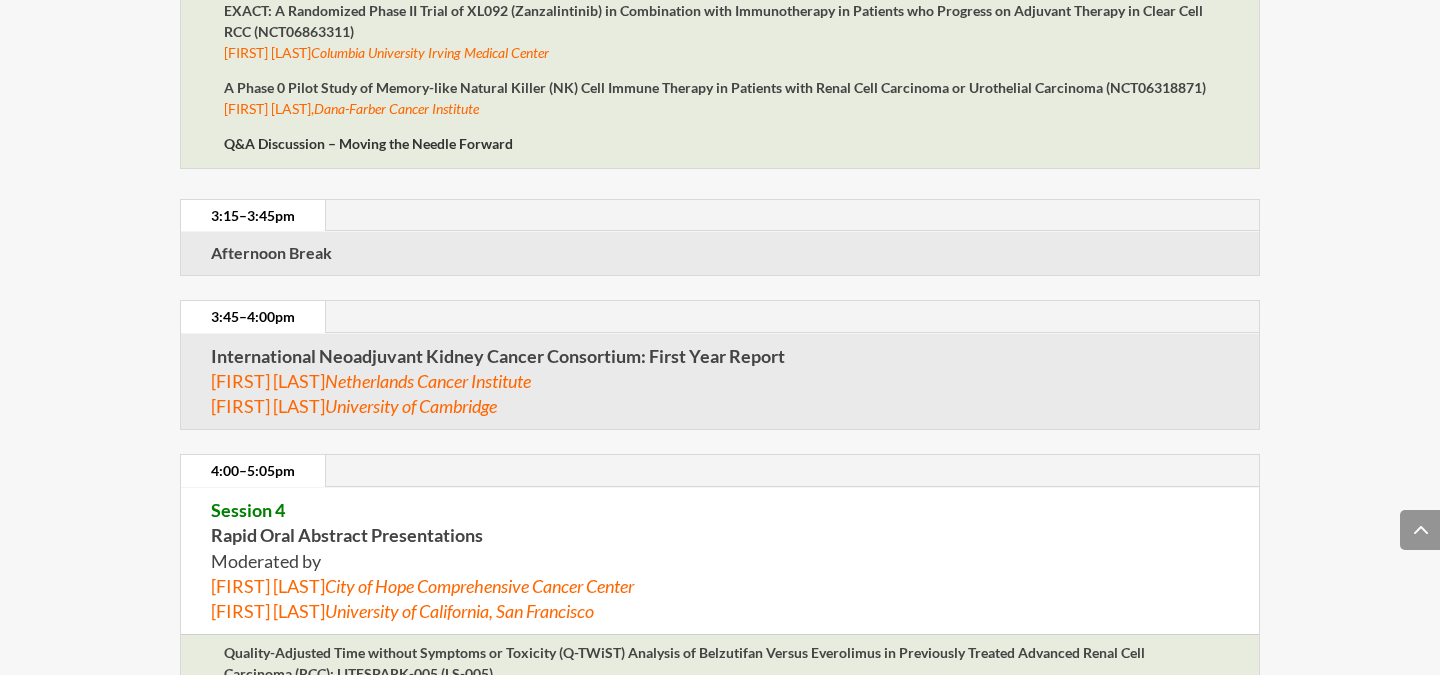 scroll, scrollTop: 3839, scrollLeft: 0, axis: vertical 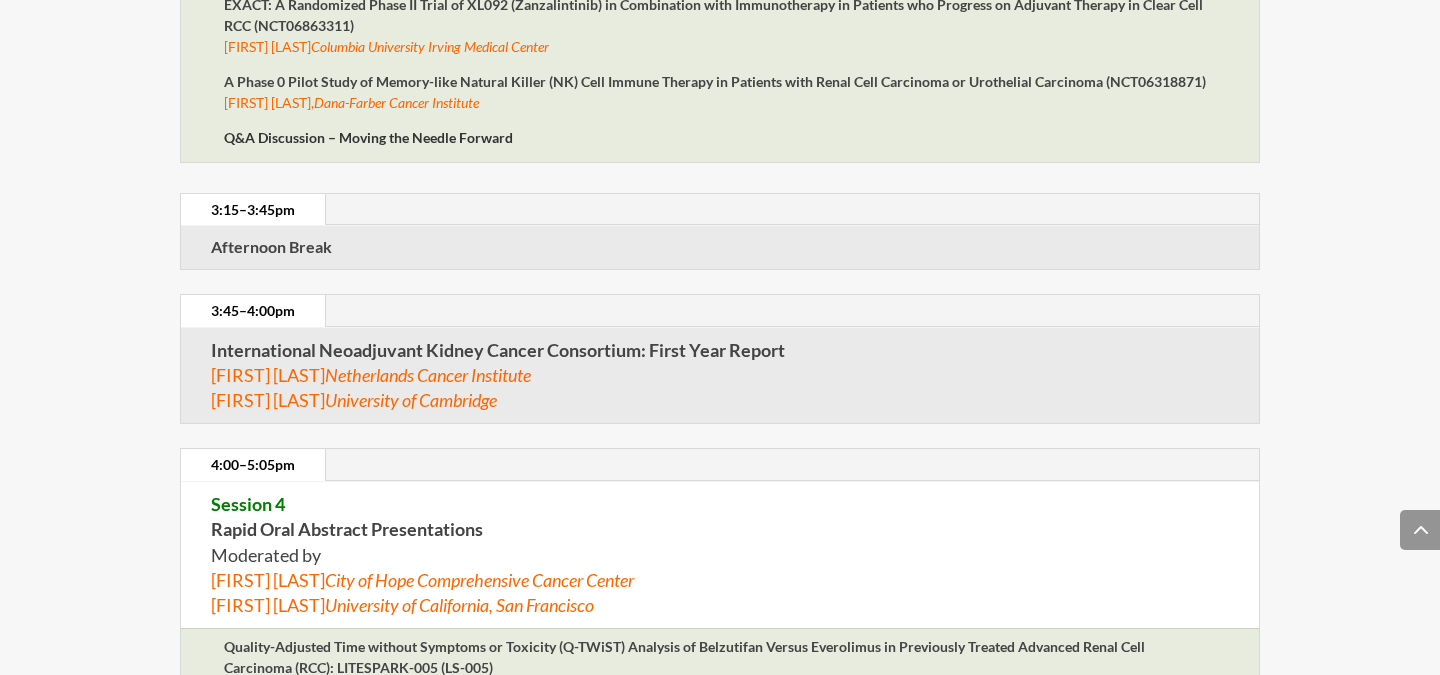 click on "All times are in EDT [DAY], [MONTH] [DAY]th [TIME]–[TIME] [EVENT] [TIME]–[TIME] [EVENT] Pre-meeting: Variant Kidney Cancers: Bridging Biology to Breakthroughs Moderated by [FIRST] [LAST],  [INSTITUTION]  & [FIRST] [LAST],  [INSTITUTION] [TIME]–[TIME] [EVENT] [EVENT] [EVENT]: [EVENT] [FIRST] [LAST],  [INSTITUTION] [EVENT] [FIRST] [LAST],  [INSTITUTION] [EVENT] [FIRST] [LAST],  [INSTITUTION] [EVENT] [FIRST] [LAST],  [INSTITUTION] Moderated Panel Discussion on Needs and Opportunies in Developing Mechanistic Information on Vulnerabilites and Existing Drugs [TIME]–[TIME] [EVENT] [TIME]–[TIME] [EVENT] [EVENT] [FIRST] [LAST],  [INSTITUTION] ,    ," at bounding box center [720, -881] 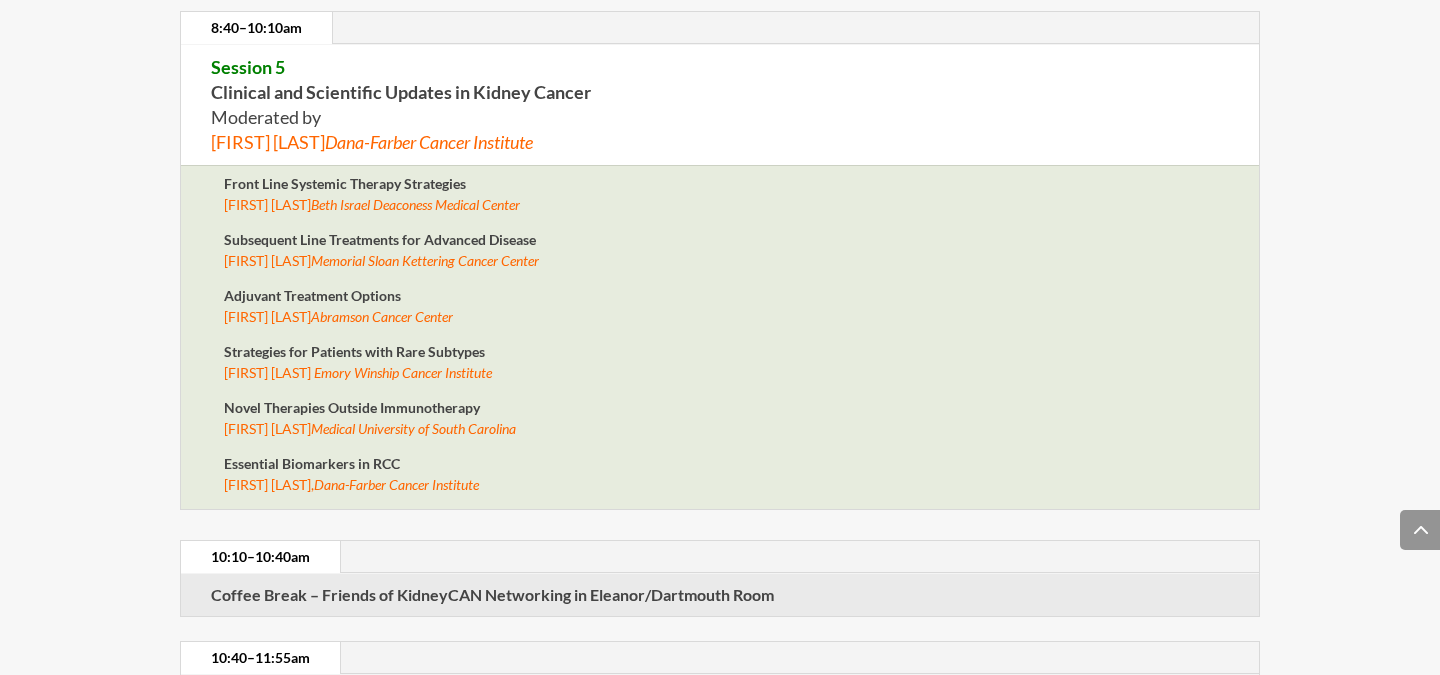 scroll, scrollTop: 6898, scrollLeft: 0, axis: vertical 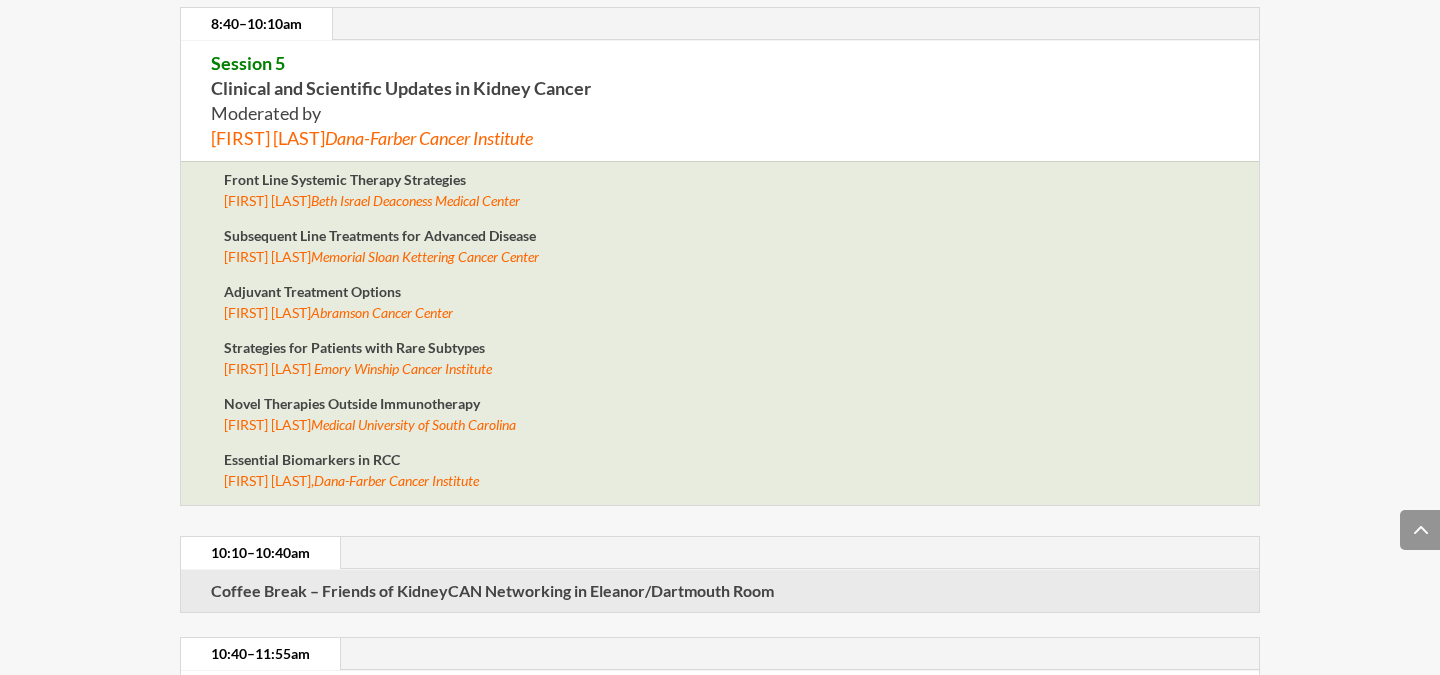click on "Front Line Systemic Therapy Strategies [FIRST] [LAST],  [INSTITUTION] Subsequent Line Treatments for Advanced Disease [FIRST] [LAST],  [INSTITUTION] Adjuvant Treatment Options [FIRST] [LAST],  [INSTITUTION] Strategies for Patients with Rare Subtypes [FIRST] [LAST],   [INSTITUTION] Novel Therapies Outside Immunotherapy [FIRST] [LAST],  [INSTITUTION] Essential Biomarkers in RCC [FIRST] [LAST] ,  [INSTITUTION]" at bounding box center [720, 333] 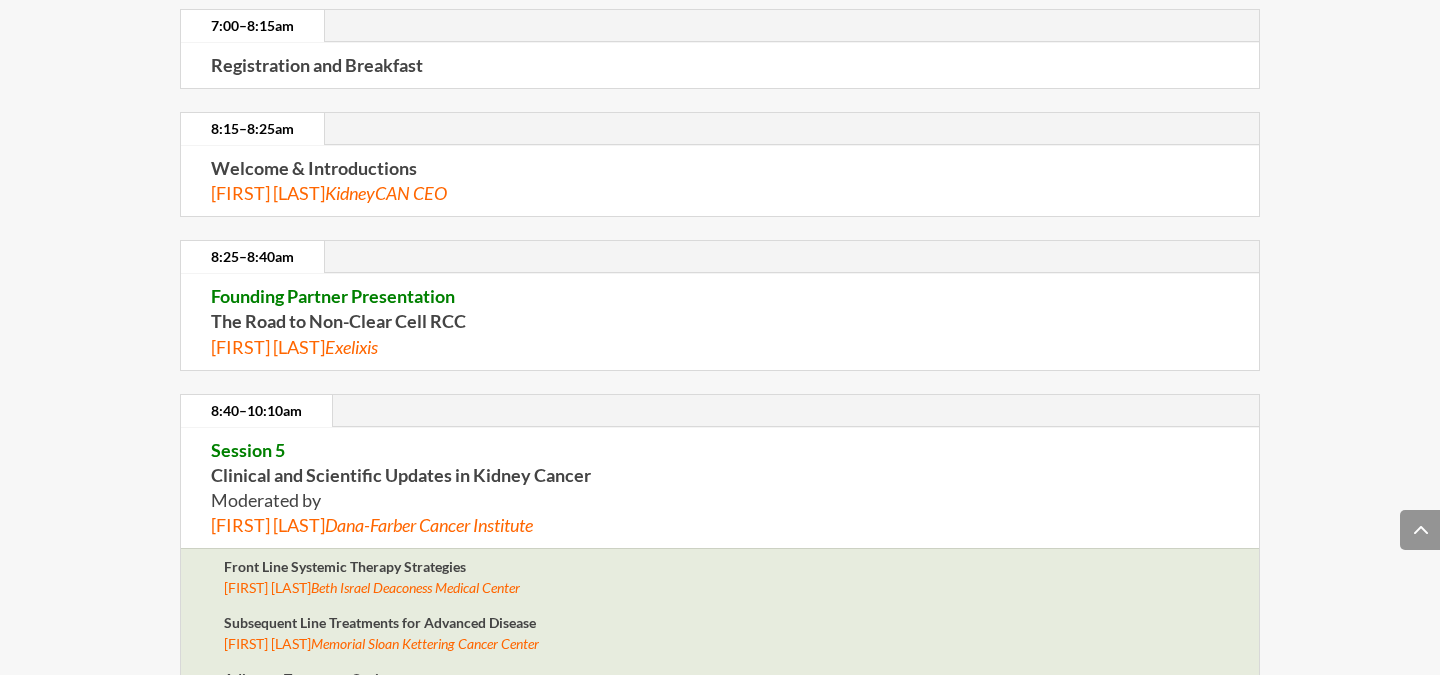 scroll, scrollTop: 6483, scrollLeft: 0, axis: vertical 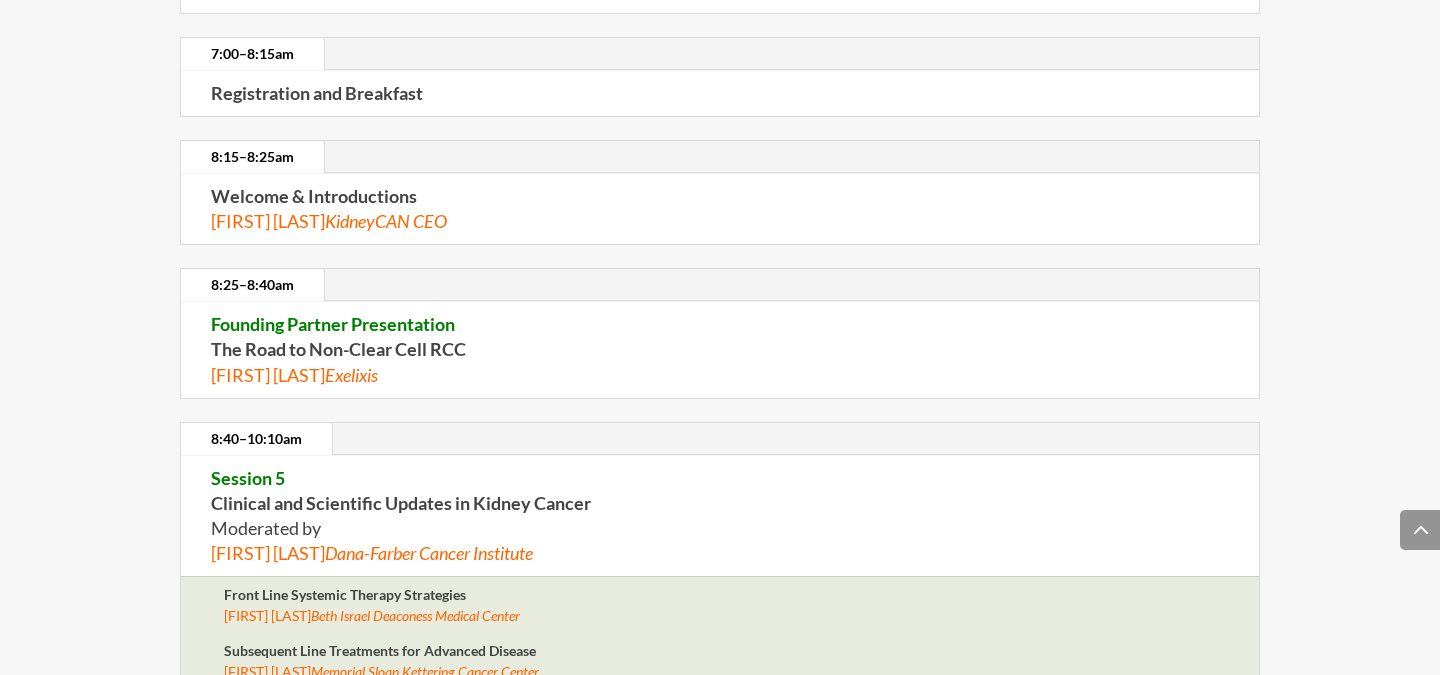 click on "Registration and Breakfast" at bounding box center (317, 93) 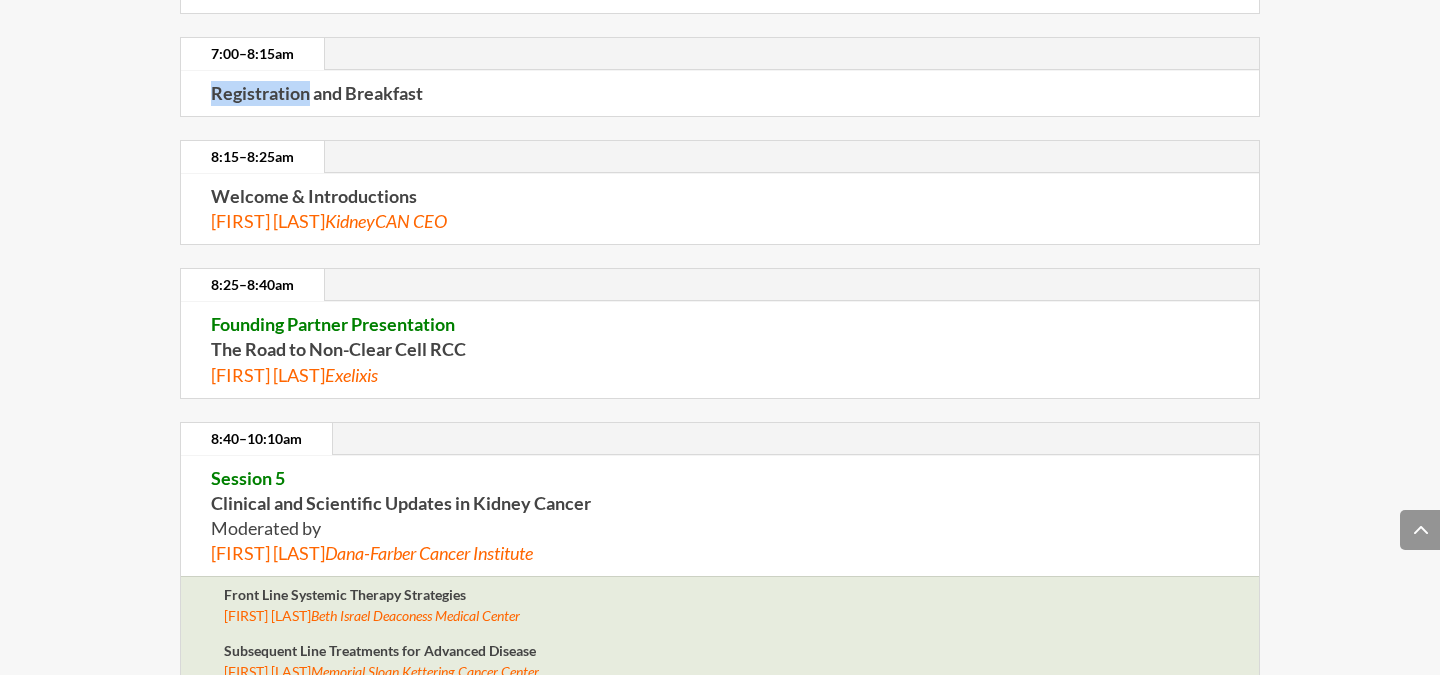 click on "Registration and Breakfast" at bounding box center [317, 93] 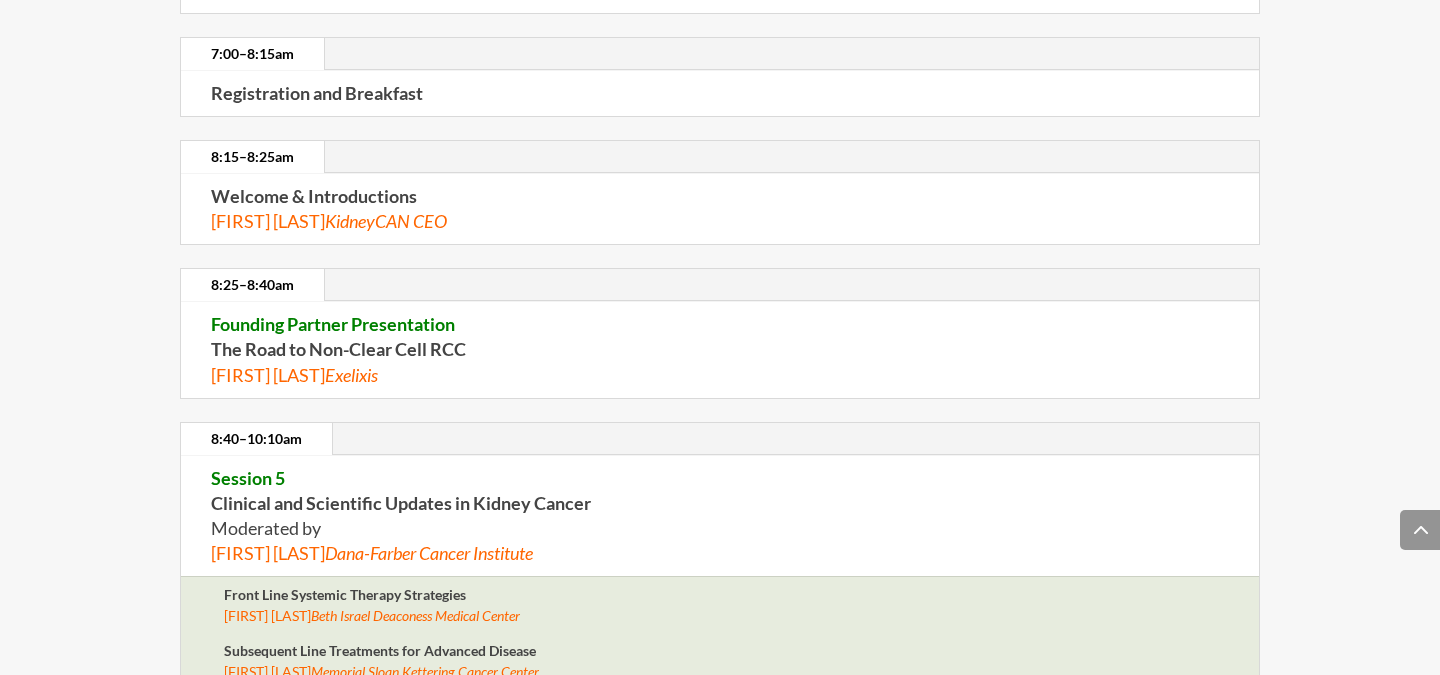 click on "Registration and Breakfast" at bounding box center (317, 93) 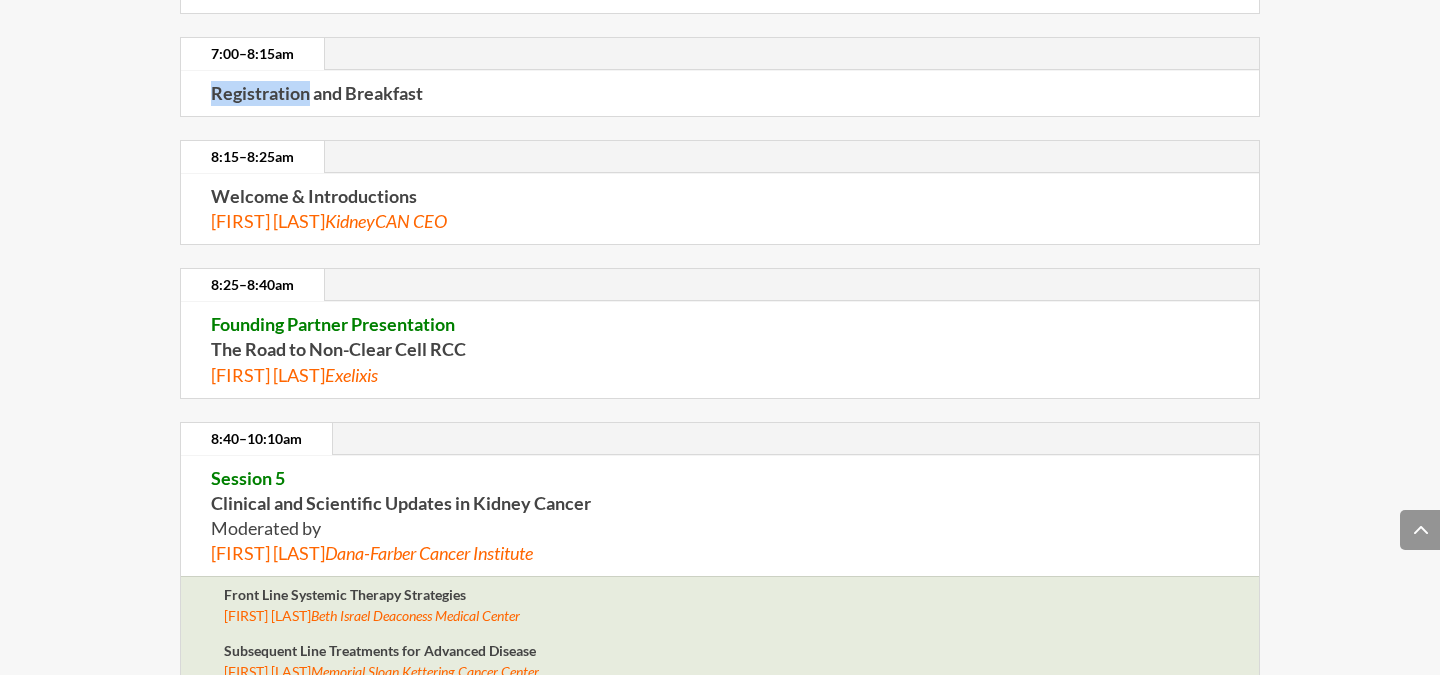 click on "Registration and Breakfast" at bounding box center [317, 93] 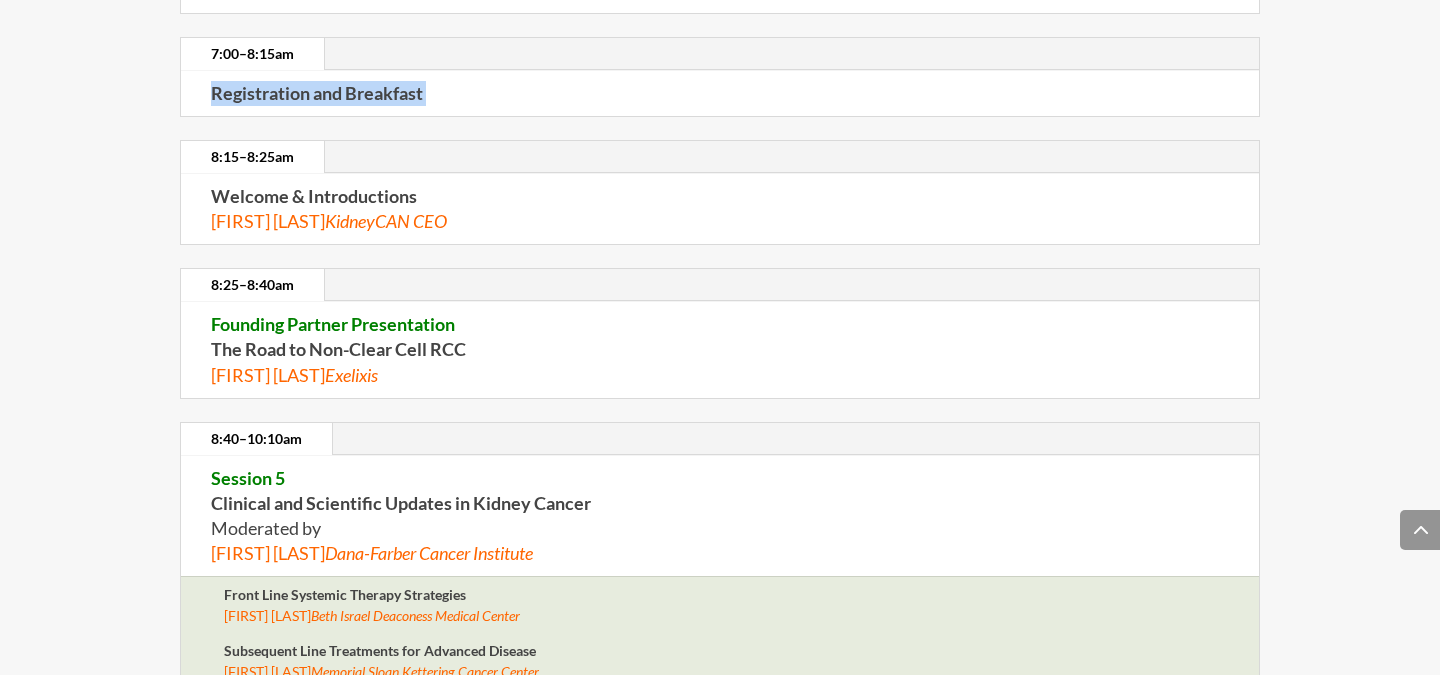 click on "Registration and Breakfast" at bounding box center (720, 93) 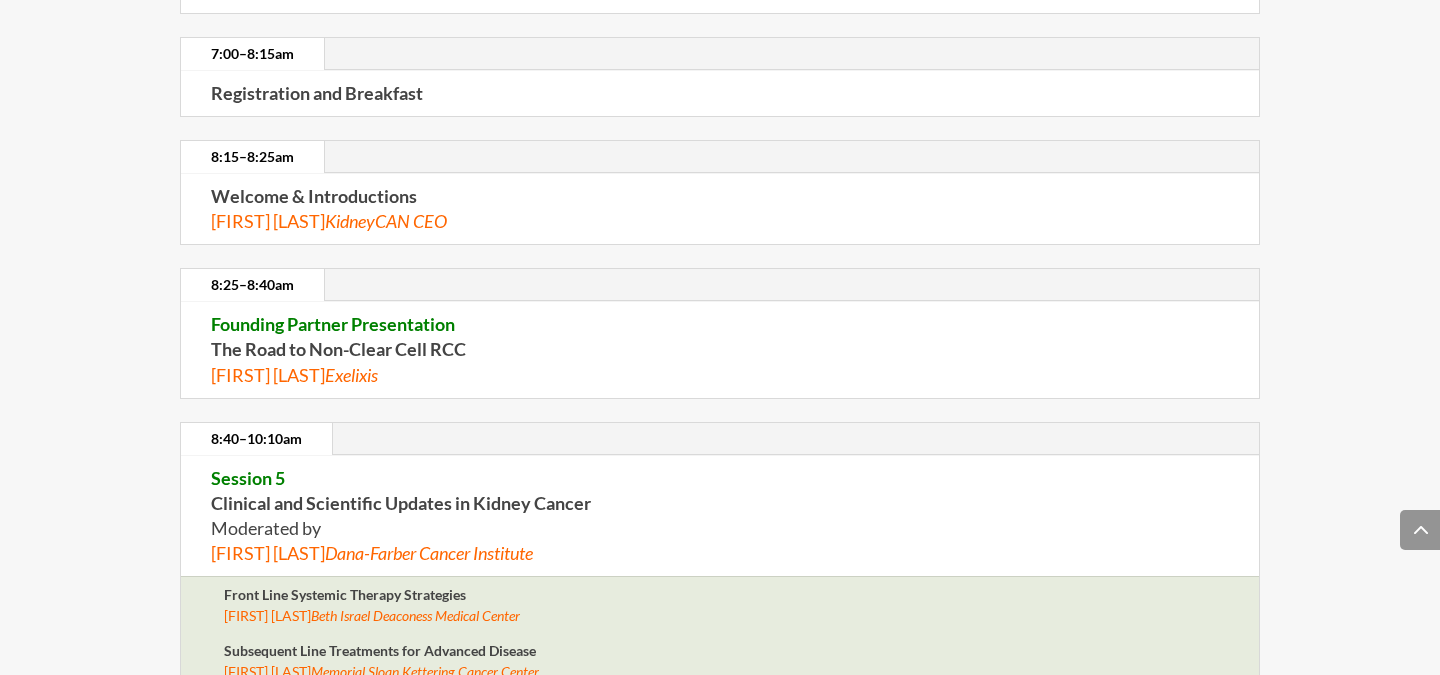 click on "Registration and Breakfast" at bounding box center (720, 93) 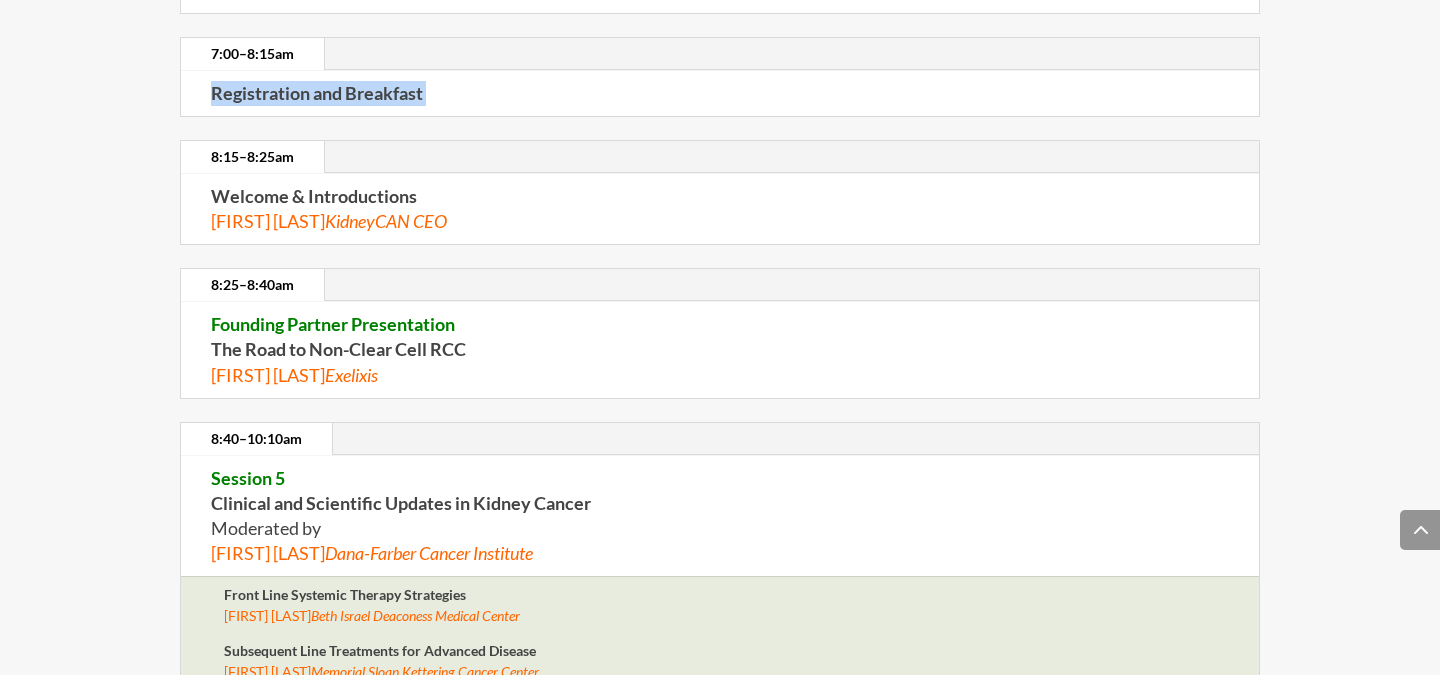 click on "Registration and Breakfast" at bounding box center [720, 93] 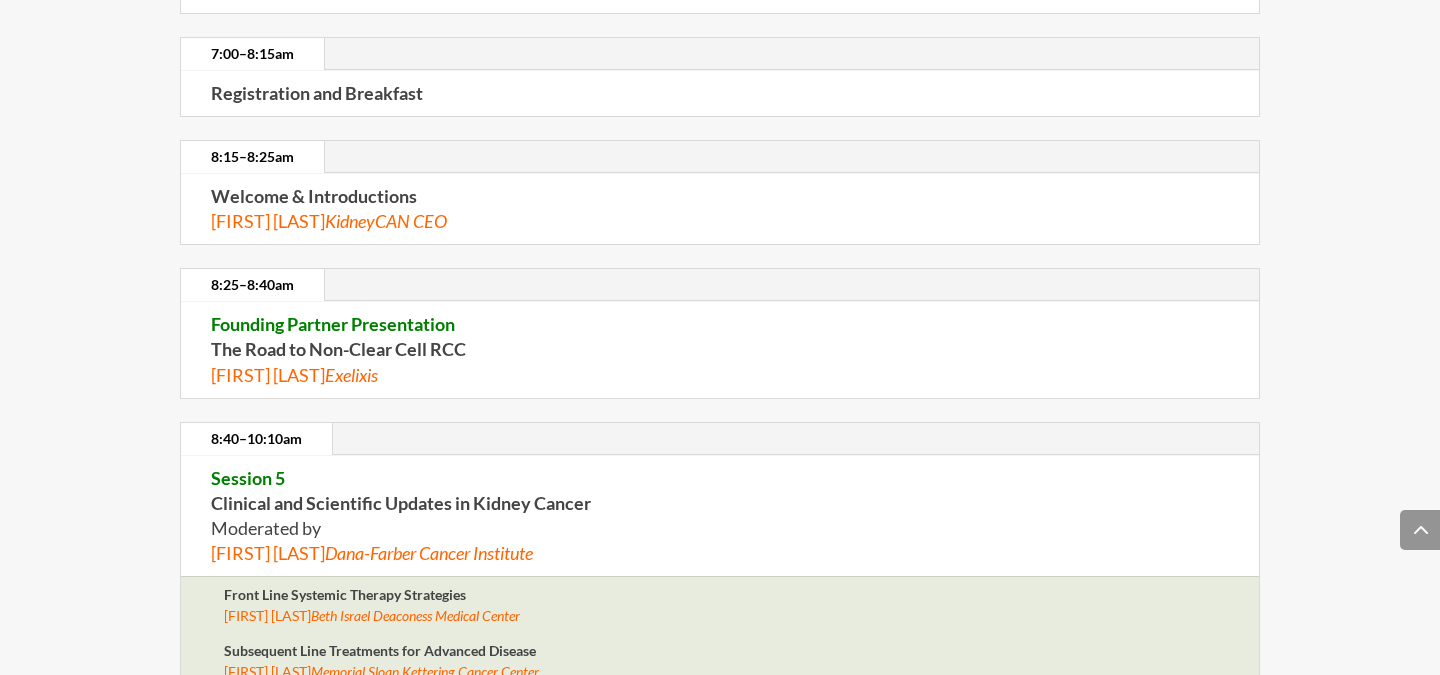 click on "Registration and Breakfast" at bounding box center [720, 93] 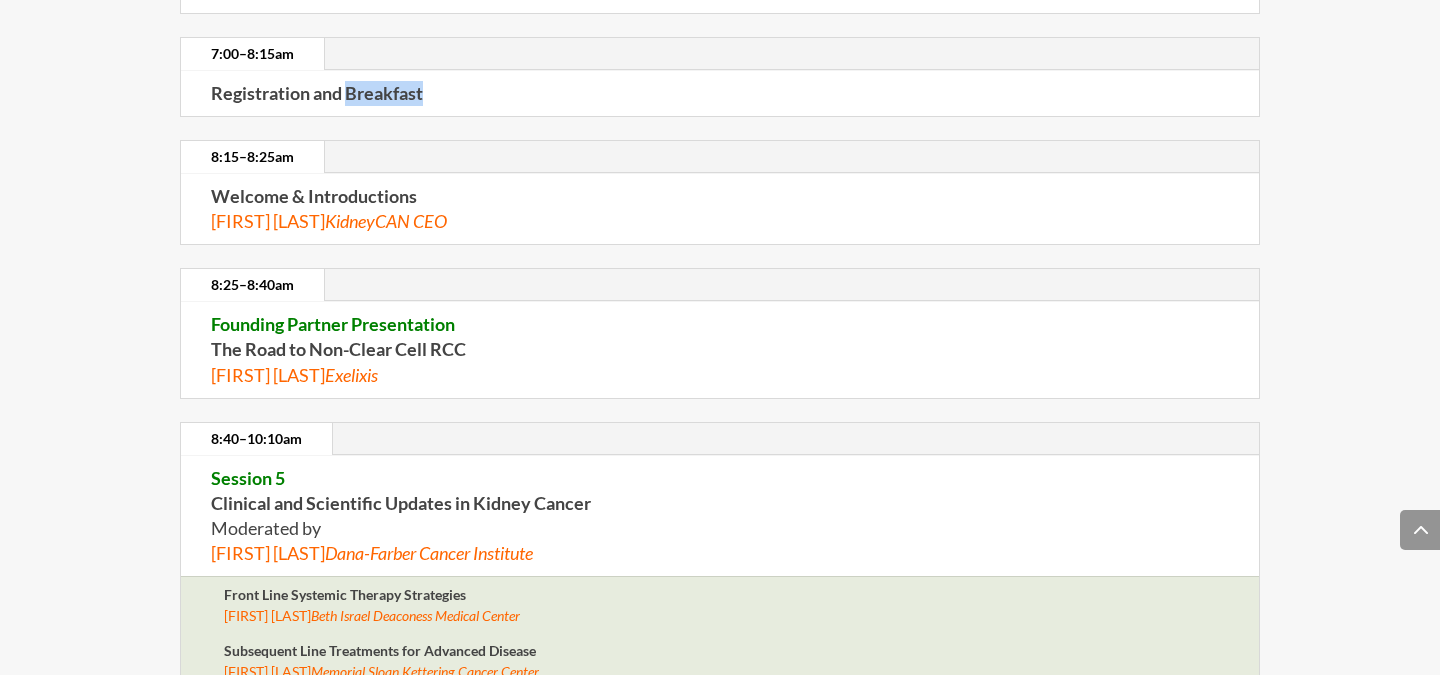 click on "Registration and Breakfast" at bounding box center (720, 93) 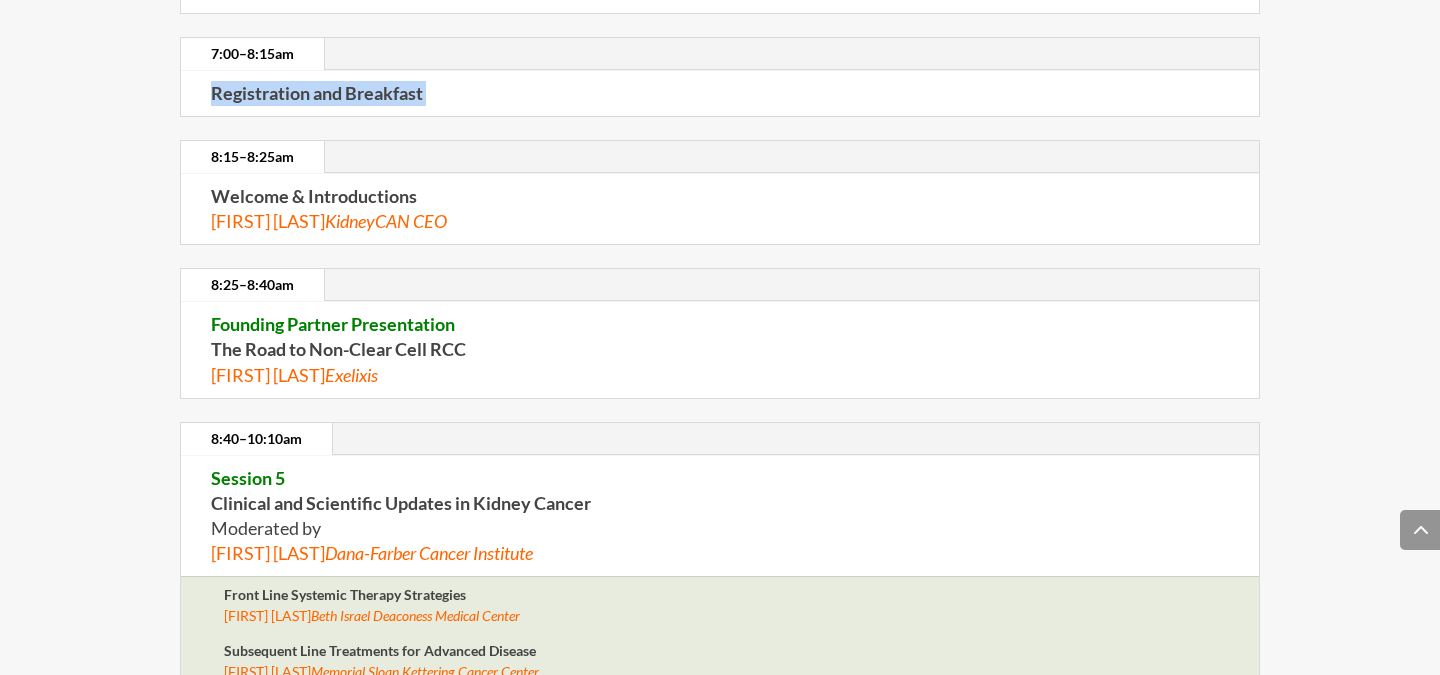 click on "Registration and Breakfast" at bounding box center (317, 93) 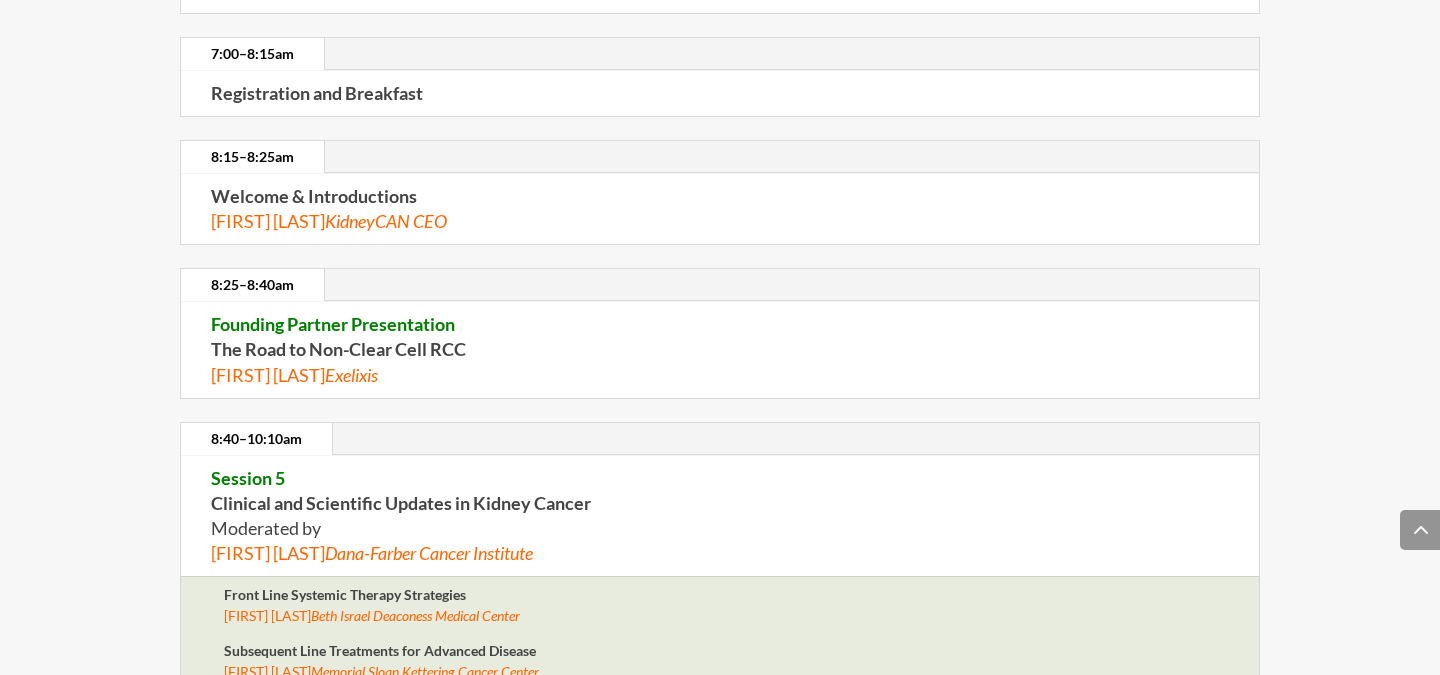 click on "Registration and Breakfast" at bounding box center [317, 93] 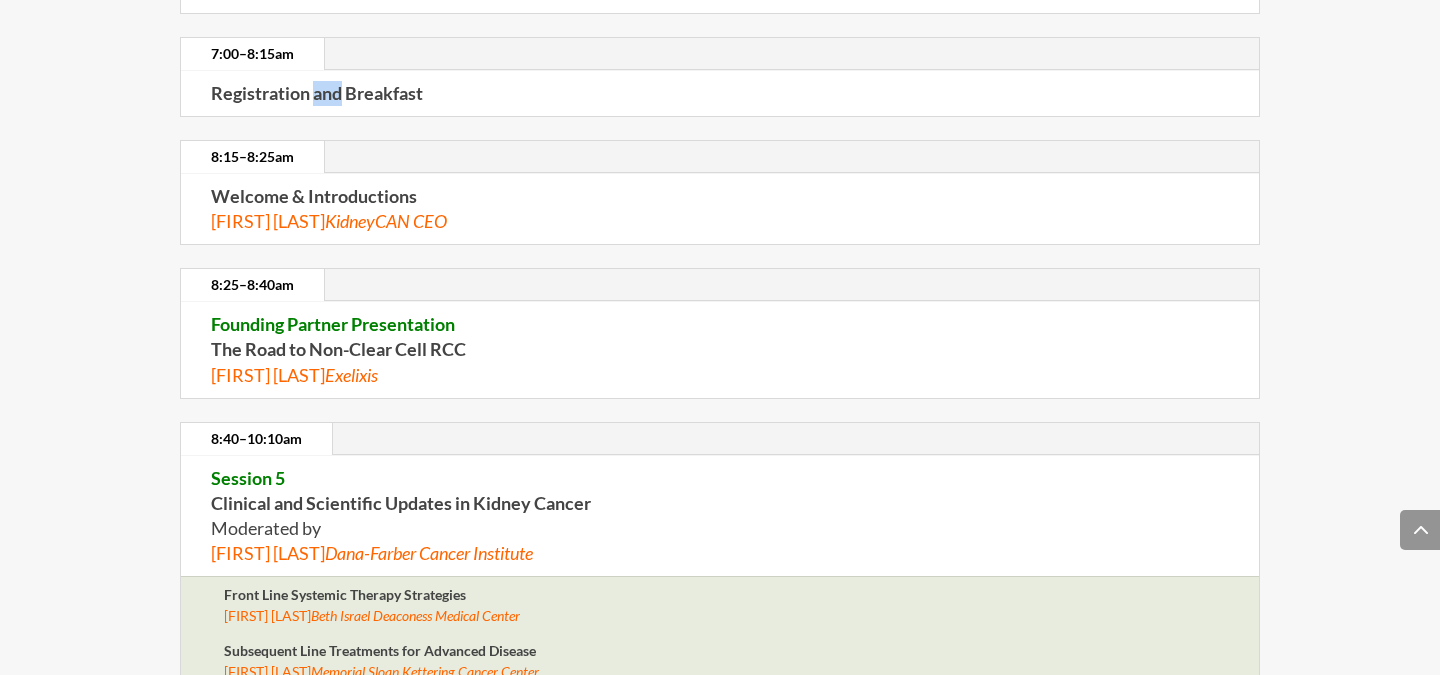 click on "Registration and Breakfast" at bounding box center (317, 93) 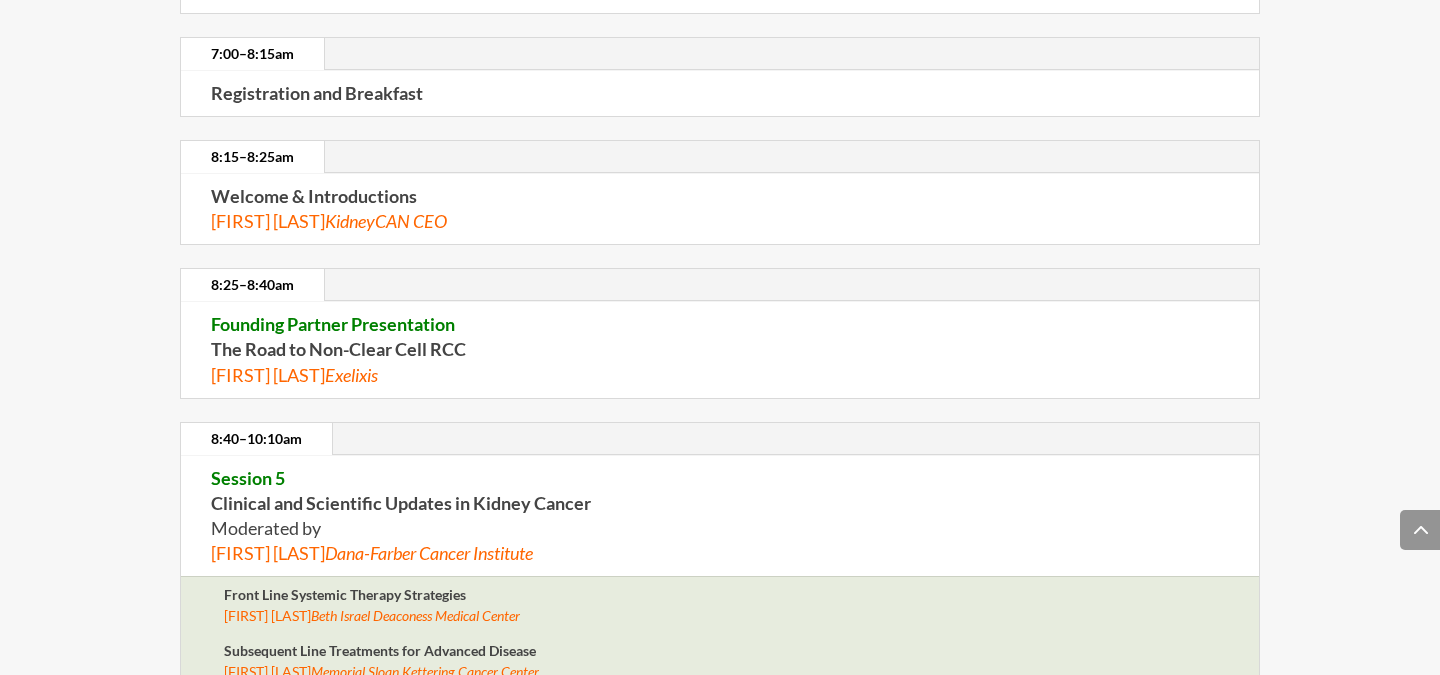 click on "Registration and Breakfast" at bounding box center (317, 93) 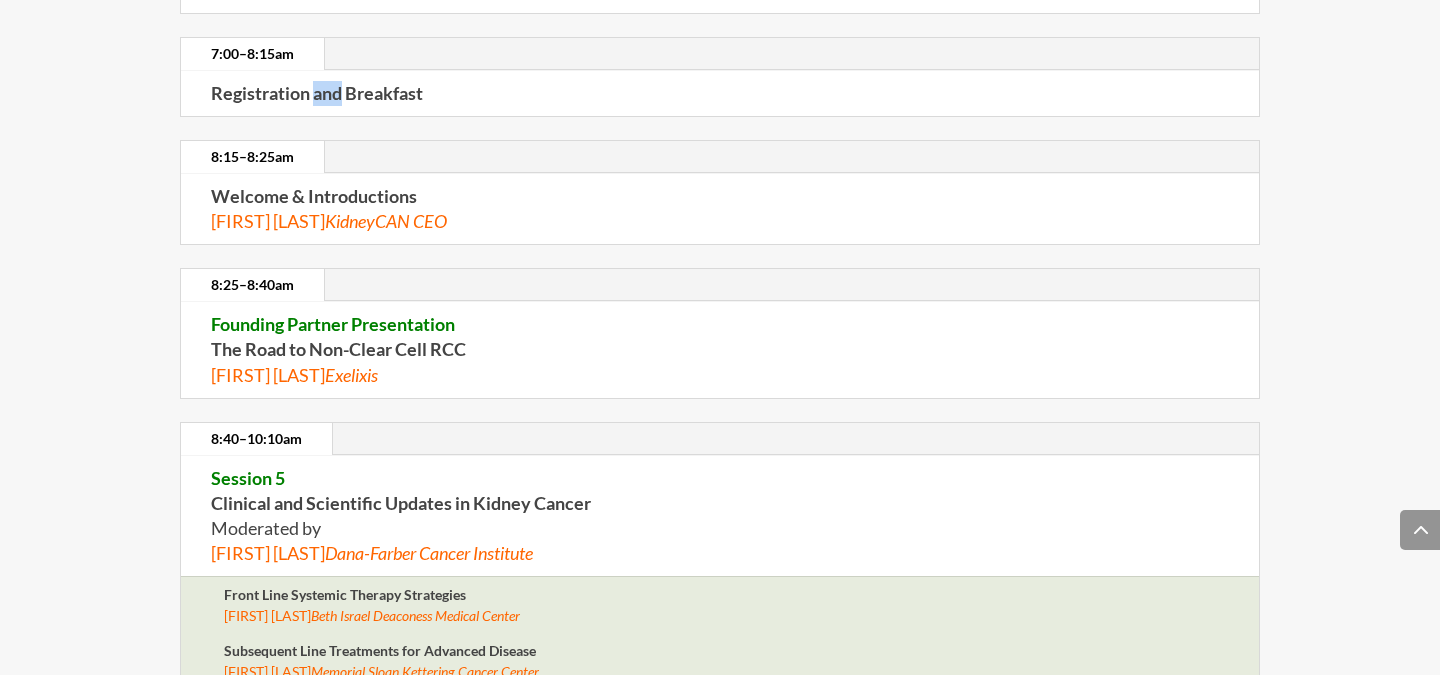 click on "Registration and Breakfast" at bounding box center (317, 93) 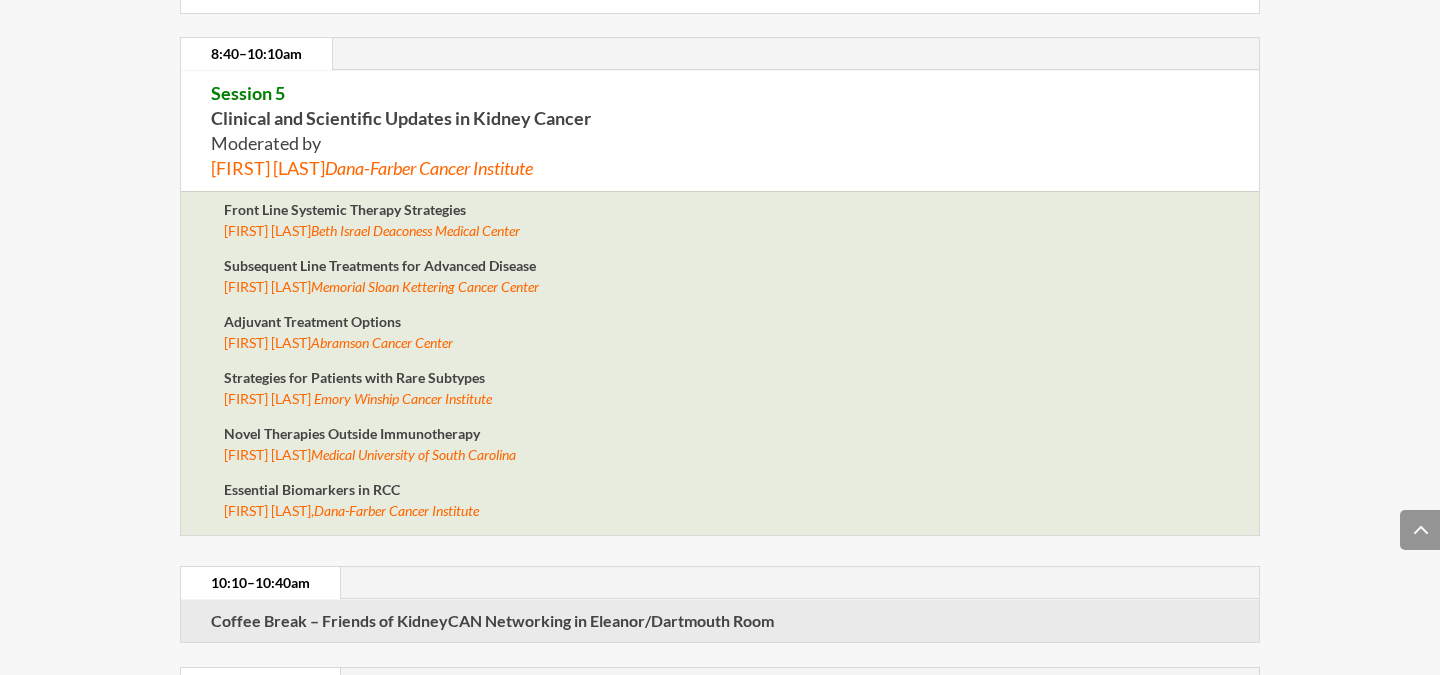 scroll, scrollTop: 6907, scrollLeft: 0, axis: vertical 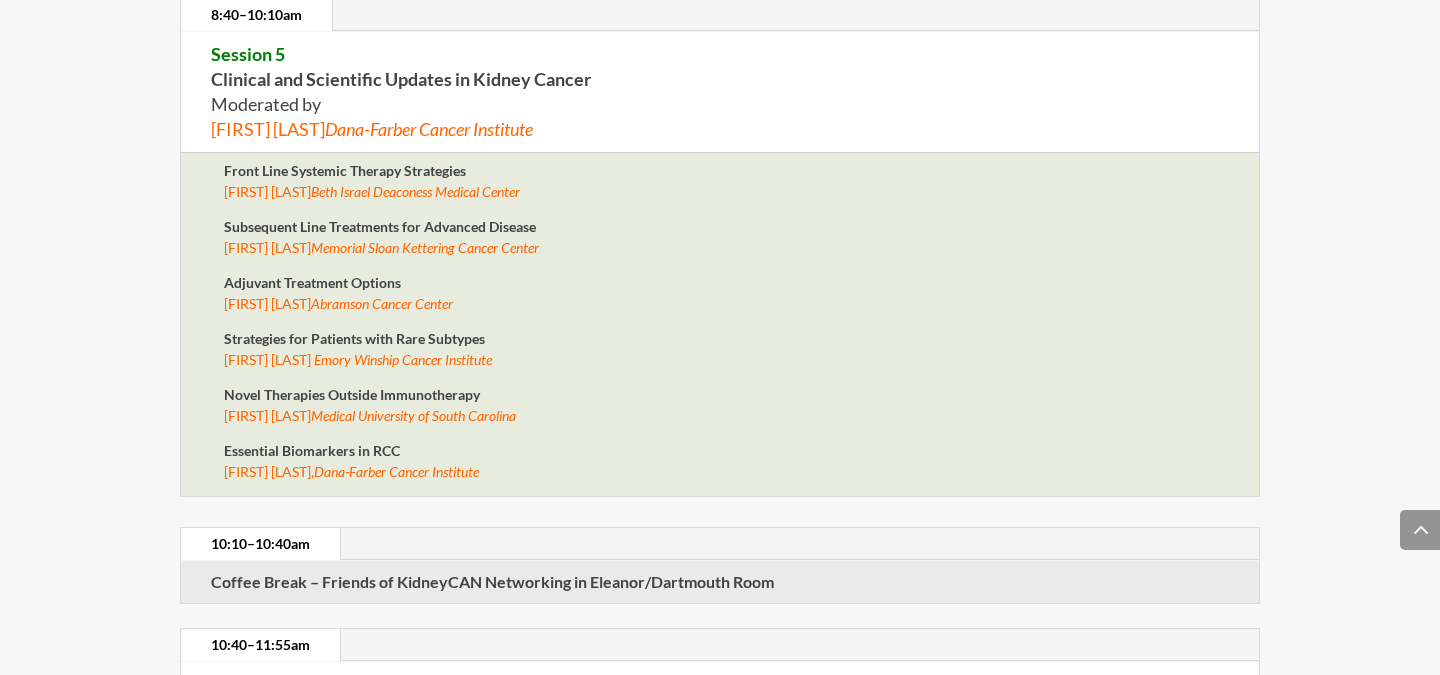 click on "Session 5 Clinical and Scientific Updates in Kidney Cancer Moderated by [FIRST] [LAST],  [INSTITUTION]" at bounding box center (720, 92) 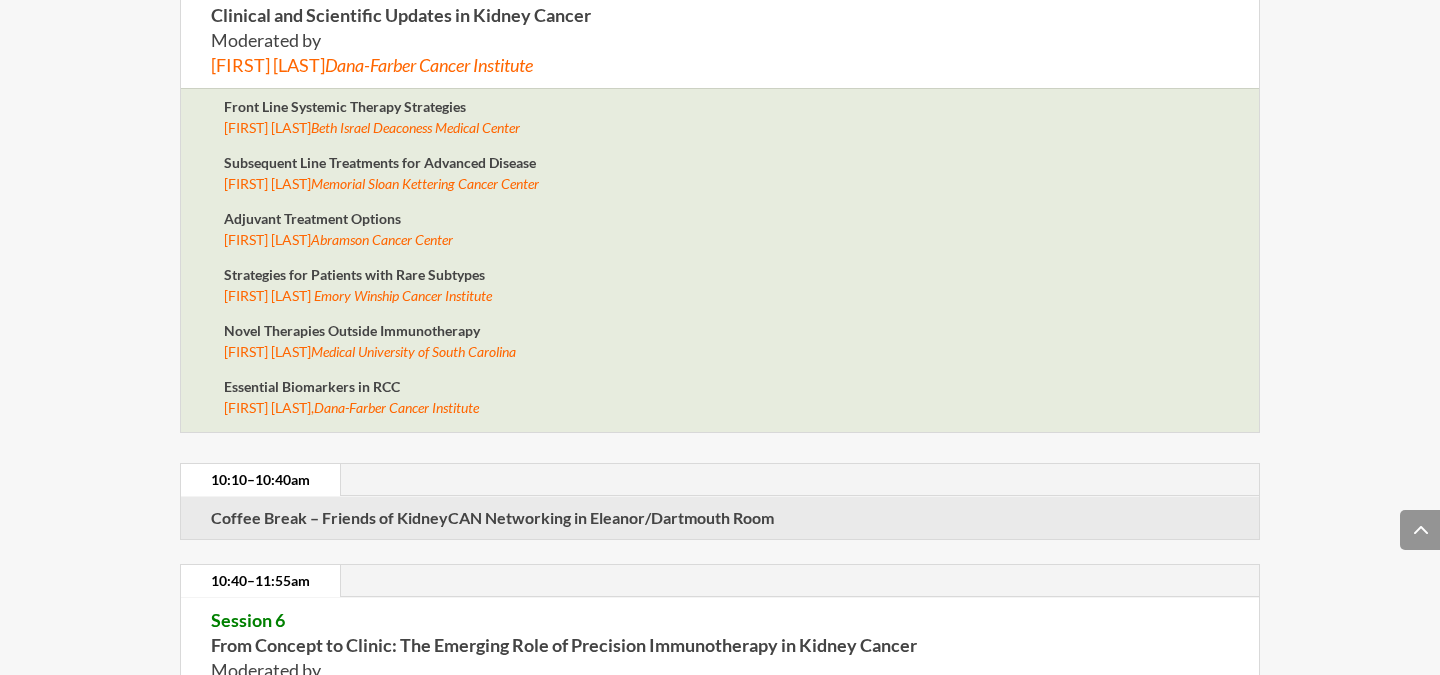 scroll, scrollTop: 7075, scrollLeft: 0, axis: vertical 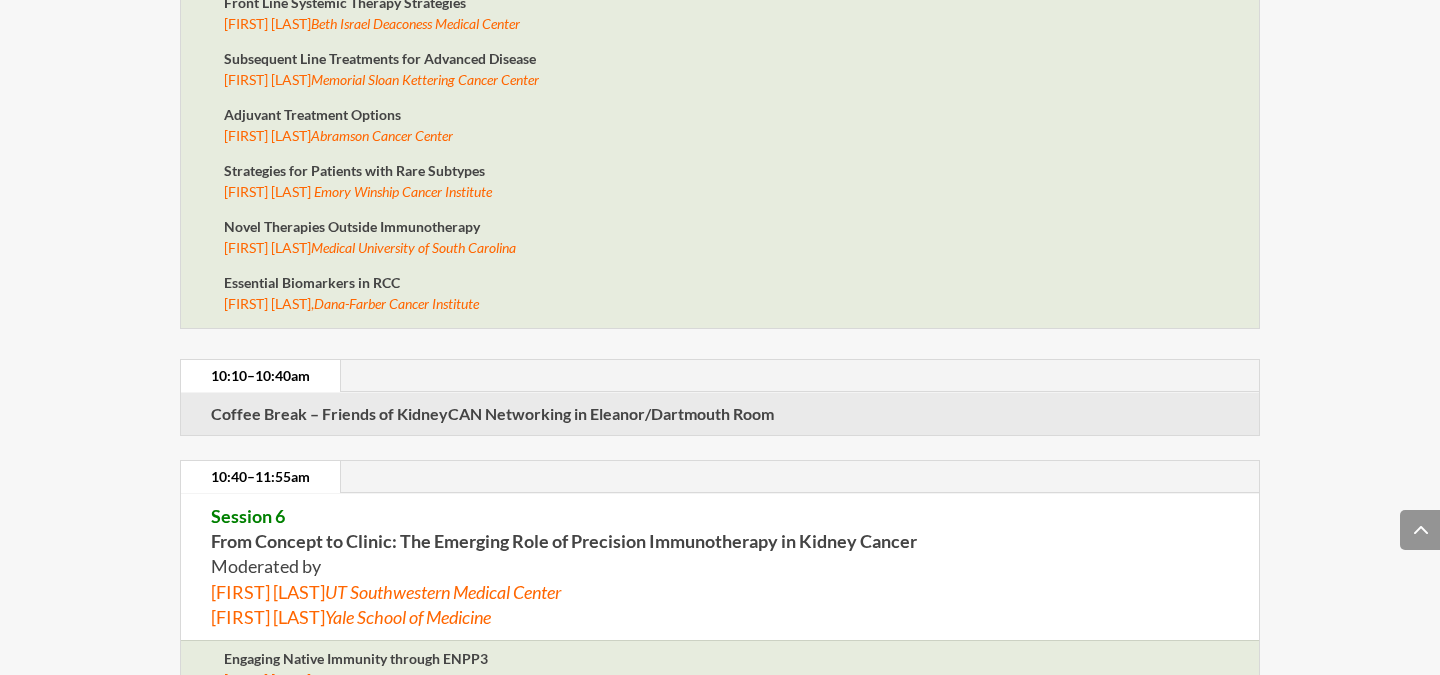 click on "[DAY], [MONTH] [DAY]th [TIME]–[TIME] [EVENT] [TIME]–[TIME] [EVENT] [TIME]–[TIME] [EVENT] [FIRST] [LAST],  [INSTITUTION] [TIME]–[TIME] [EVENT] [FIRST] [LAST],  [INSTITUTION] [EVENT] [FIRST] [LAST],  [INSTITUTION] [EVENT] [FIRST] [LAST],   [INSTITUTION] [EVENT] [FIRST] [LAST],  [INSTITUTION] [EVENT] [FIRST] [LAST] ,  [INSTITUTION] [TIME]–[TIME] [EVENT] [TIME]–[TIME] [EVENT] Institut" at bounding box center (720, 933) 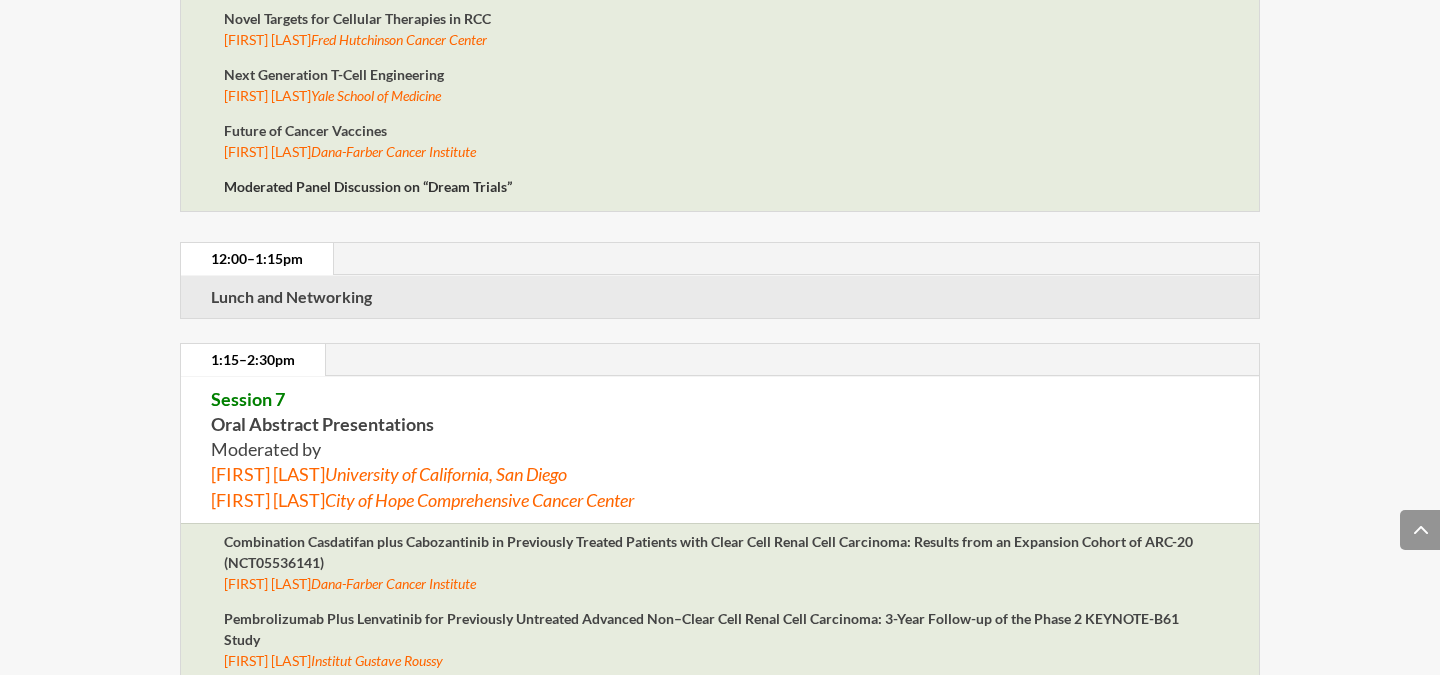 scroll, scrollTop: 7754, scrollLeft: 0, axis: vertical 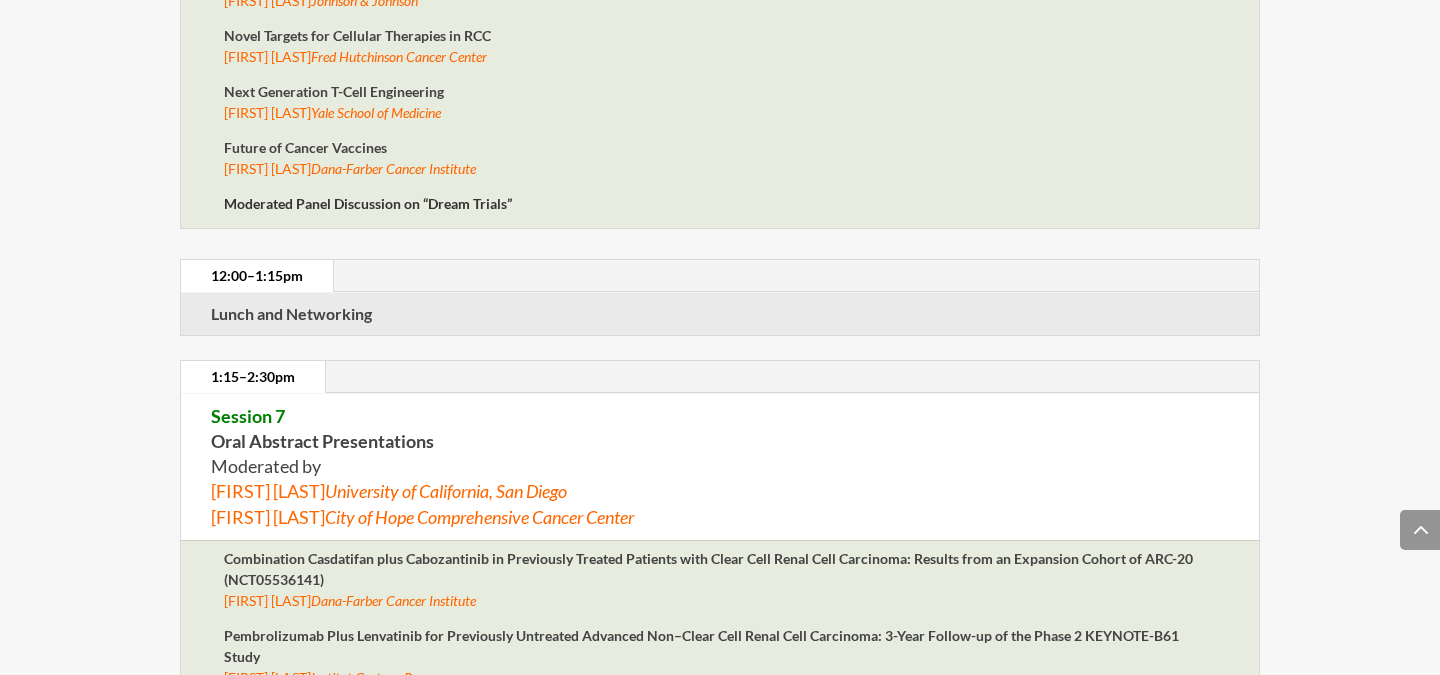 click on "Session 7 Oral Abstract Presentations" at bounding box center (322, 428) 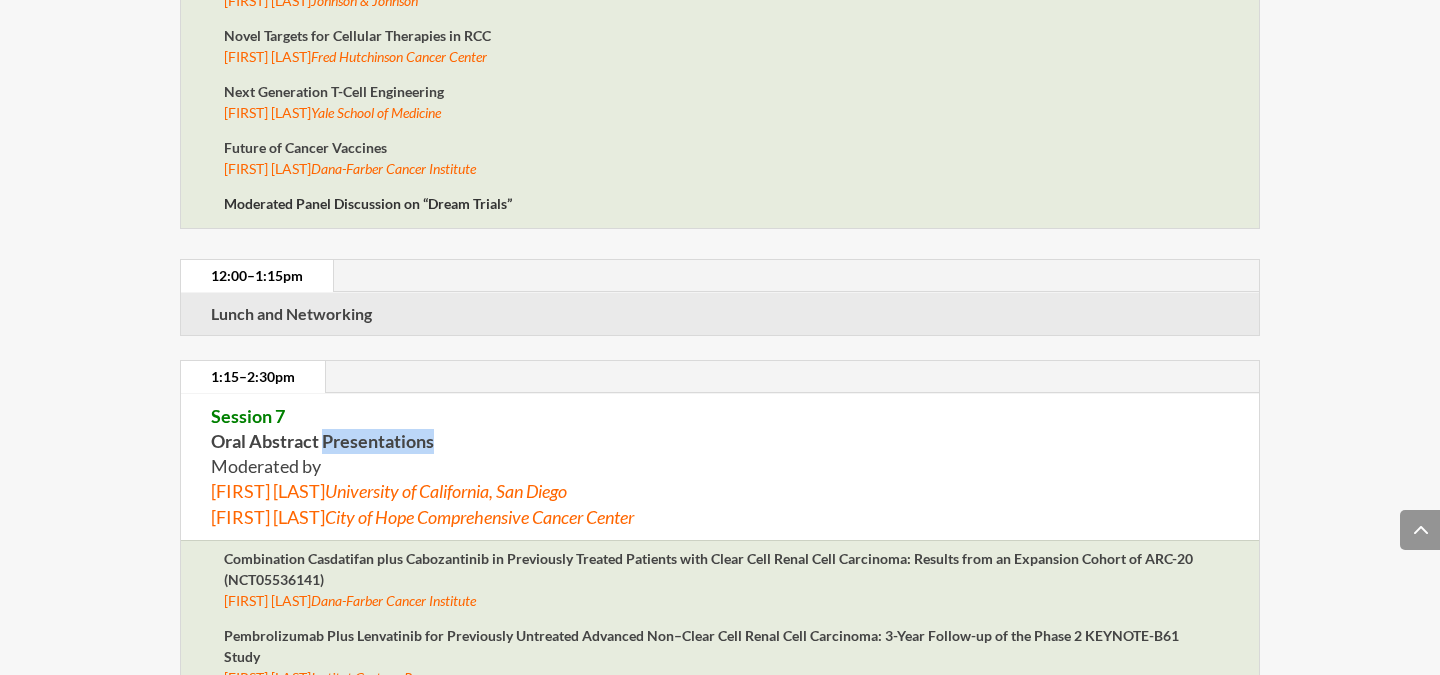 click on "Session 7 Oral Abstract Presentations" at bounding box center [322, 428] 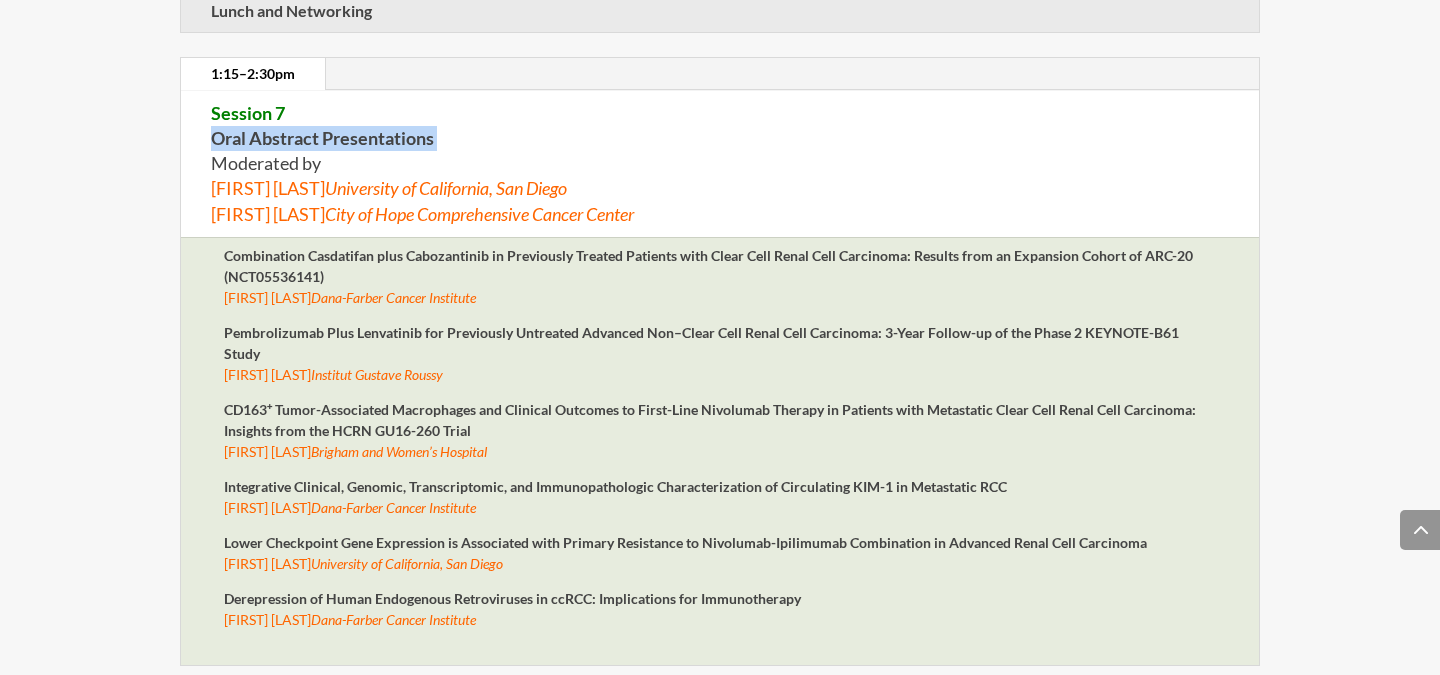 scroll, scrollTop: 8081, scrollLeft: 0, axis: vertical 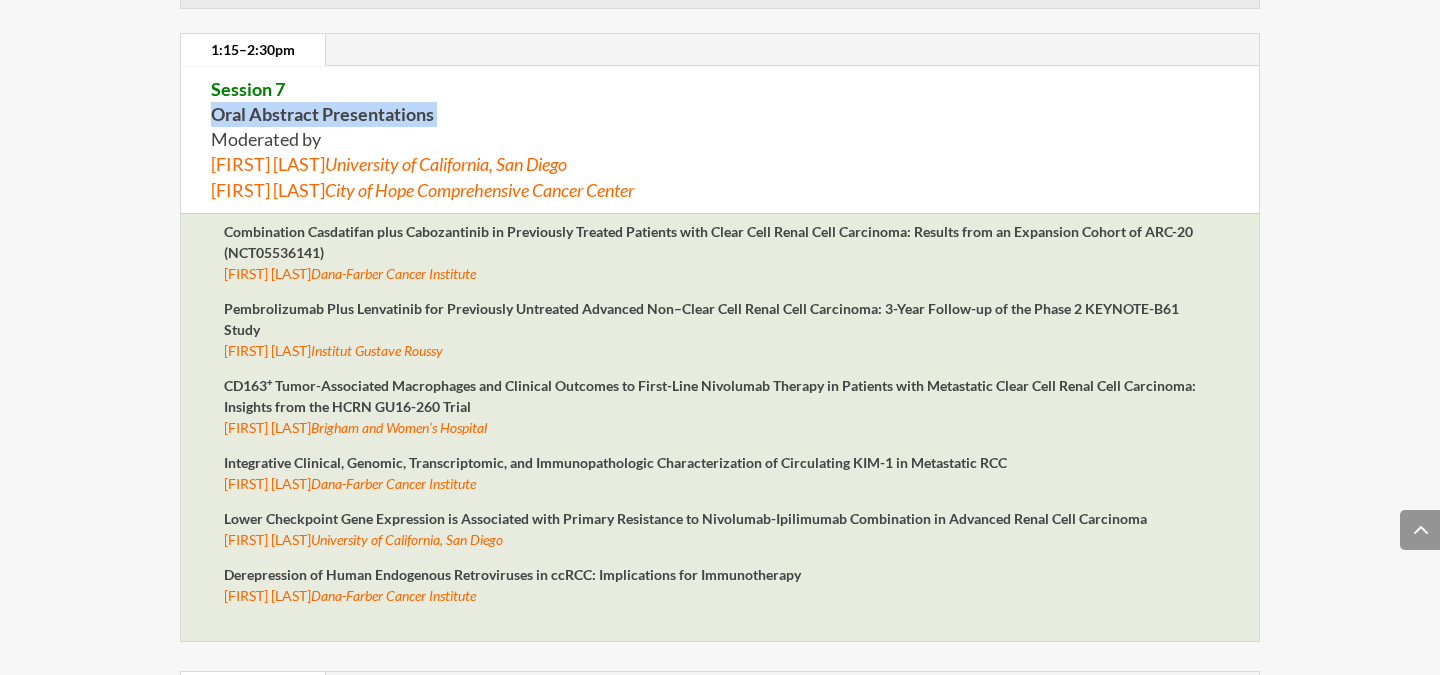 click on "CD163⁺ Tumor-Associated Macrophages and Clinical Outcomes to First-Line Nivolumab Therapy in Patients with Metastatic Clear Cell Renal Cell Carcinoma: Insights from the HCRN GU16-260 Trial [FIRST] [LAST],  [INSTITUTION]" at bounding box center (720, 413) 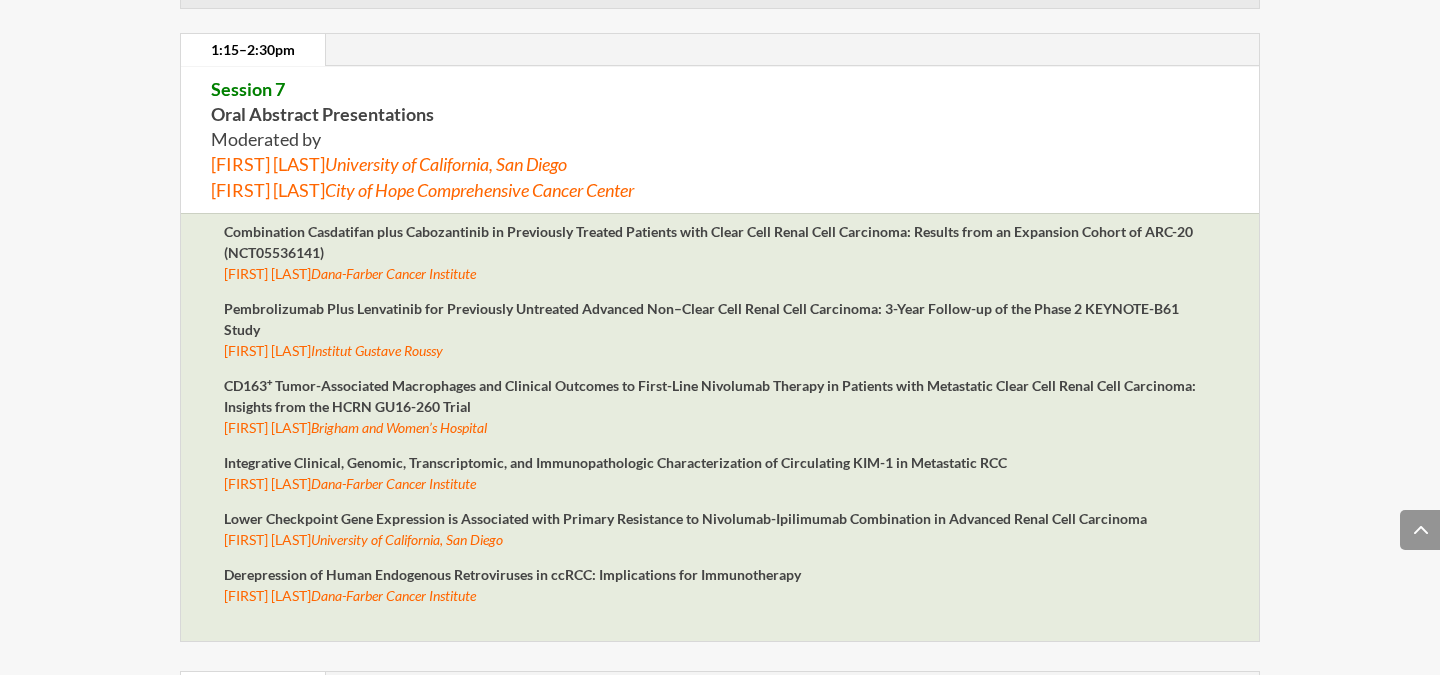 click on "CD163⁺ Tumor-Associated Macrophages and Clinical Outcomes to First-Line Nivolumab Therapy in Patients with Metastatic Clear Cell Renal Cell Carcinoma: Insights from the HCRN GU16-260 Trial [FIRST] [LAST],  [INSTITUTION]" at bounding box center (720, 413) 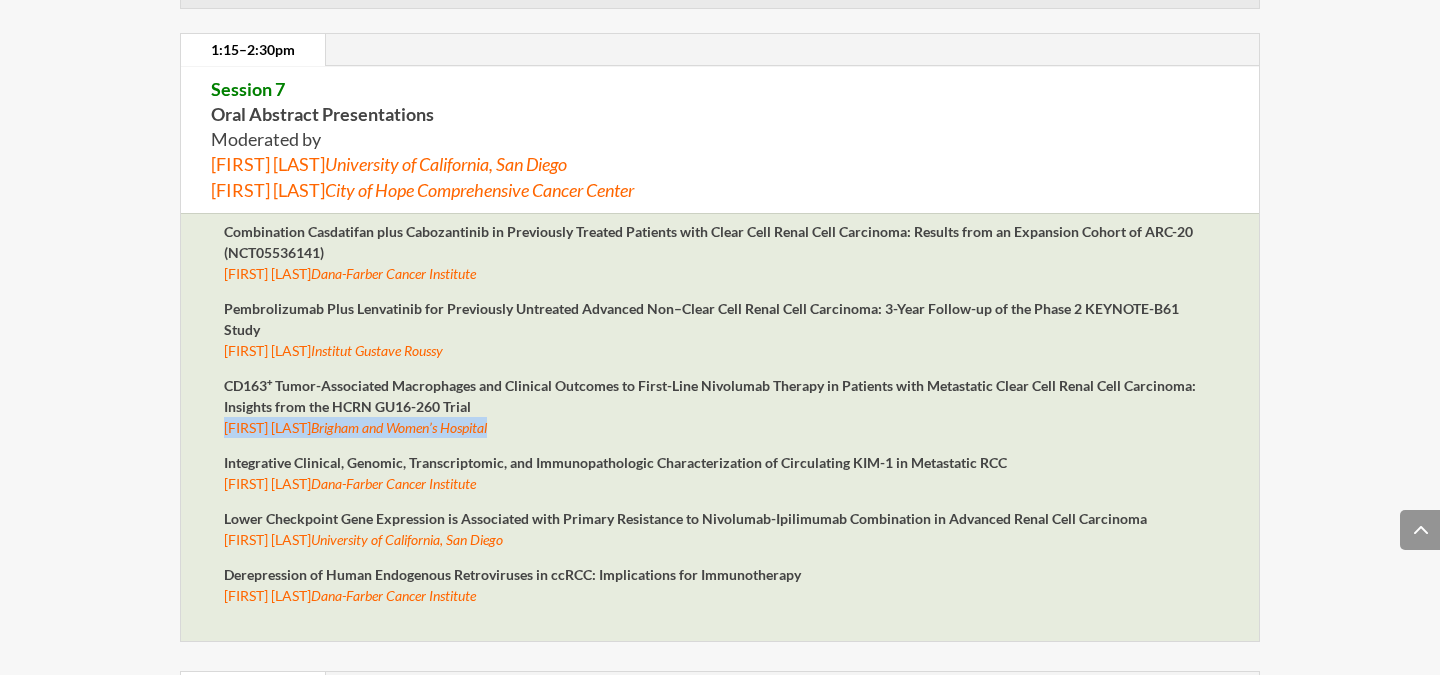 click on "CD163⁺ Tumor-Associated Macrophages and Clinical Outcomes to First-Line Nivolumab Therapy in Patients with Metastatic Clear Cell Renal Cell Carcinoma: Insights from the HCRN GU16-260 Trial" at bounding box center [708, 242] 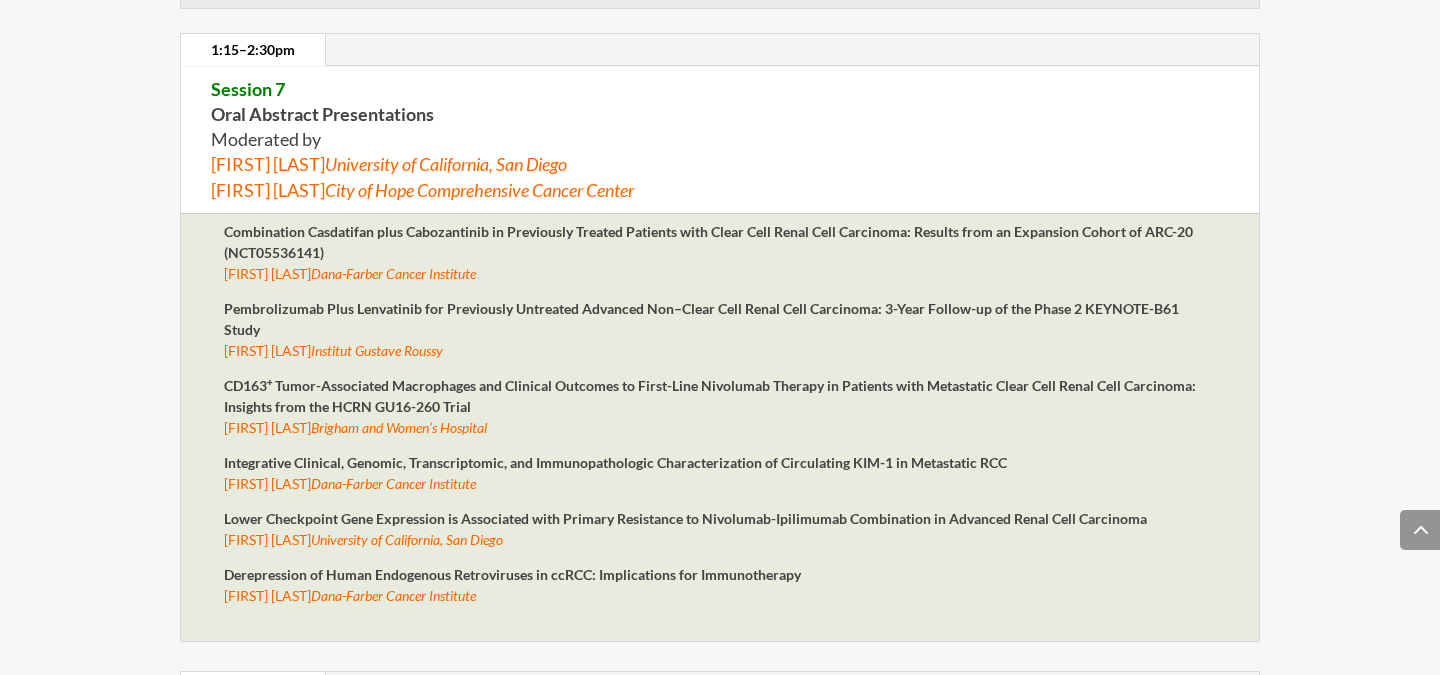 click on "CD163⁺ Tumor-Associated Macrophages and Clinical Outcomes to First-Line Nivolumab Therapy in Patients with Metastatic Clear Cell Renal Cell Carcinoma: Insights from the HCRN GU16-260 Trial" at bounding box center (708, 242) 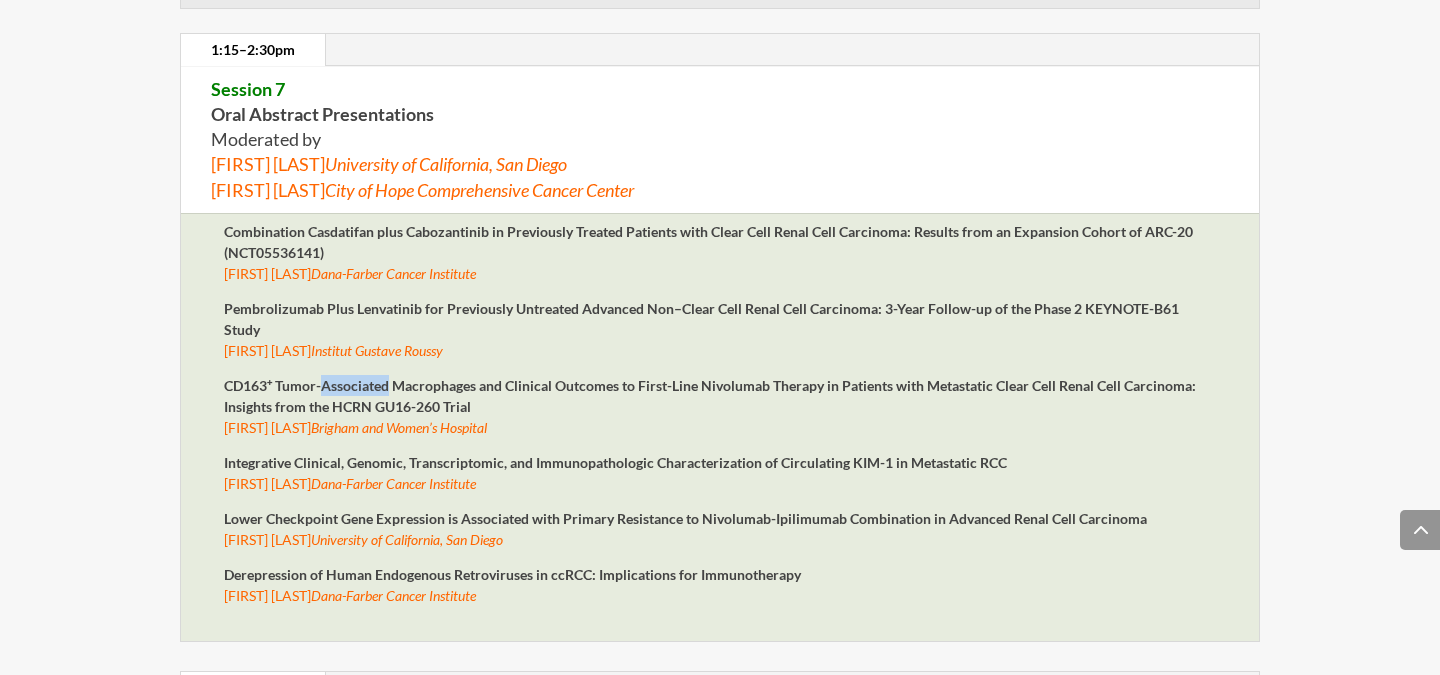 click on "CD163⁺ Tumor-Associated Macrophages and Clinical Outcomes to First-Line Nivolumab Therapy in Patients with Metastatic Clear Cell Renal Cell Carcinoma: Insights from the HCRN GU16-260 Trial" at bounding box center (708, 242) 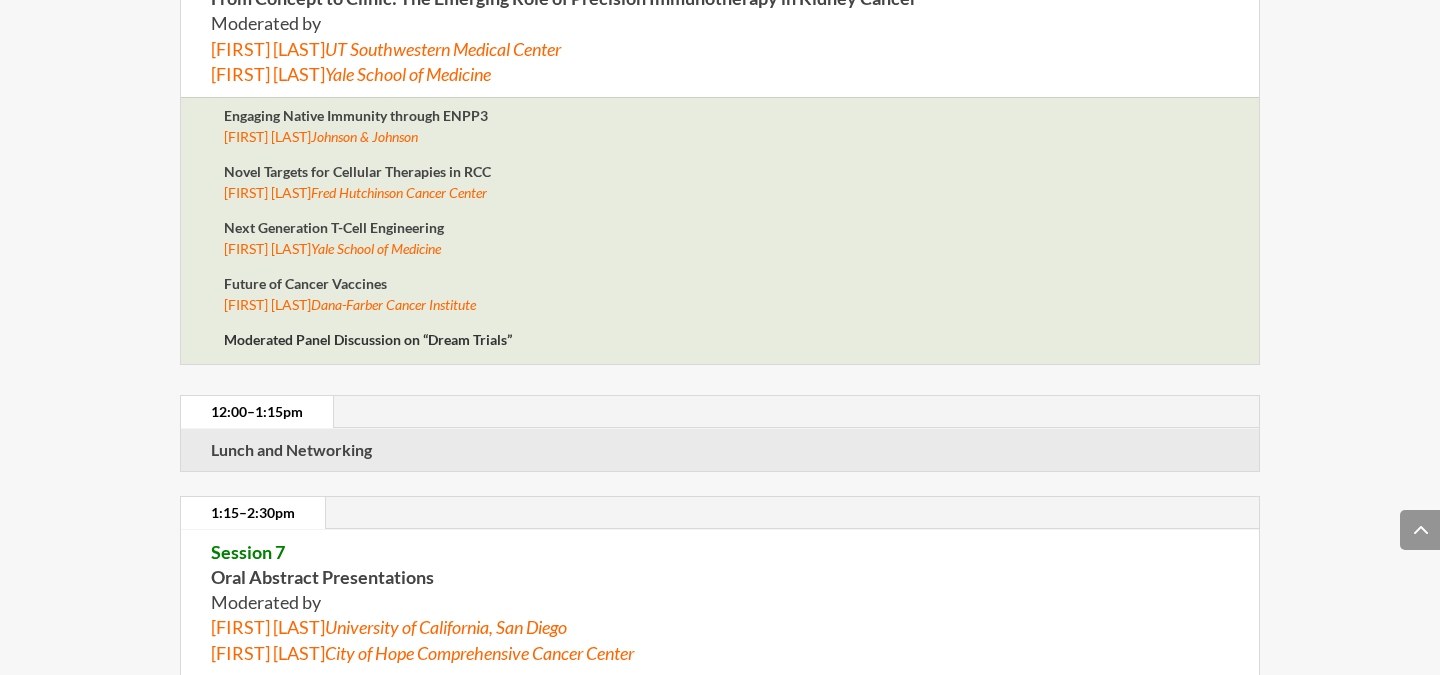 scroll, scrollTop: 7613, scrollLeft: 0, axis: vertical 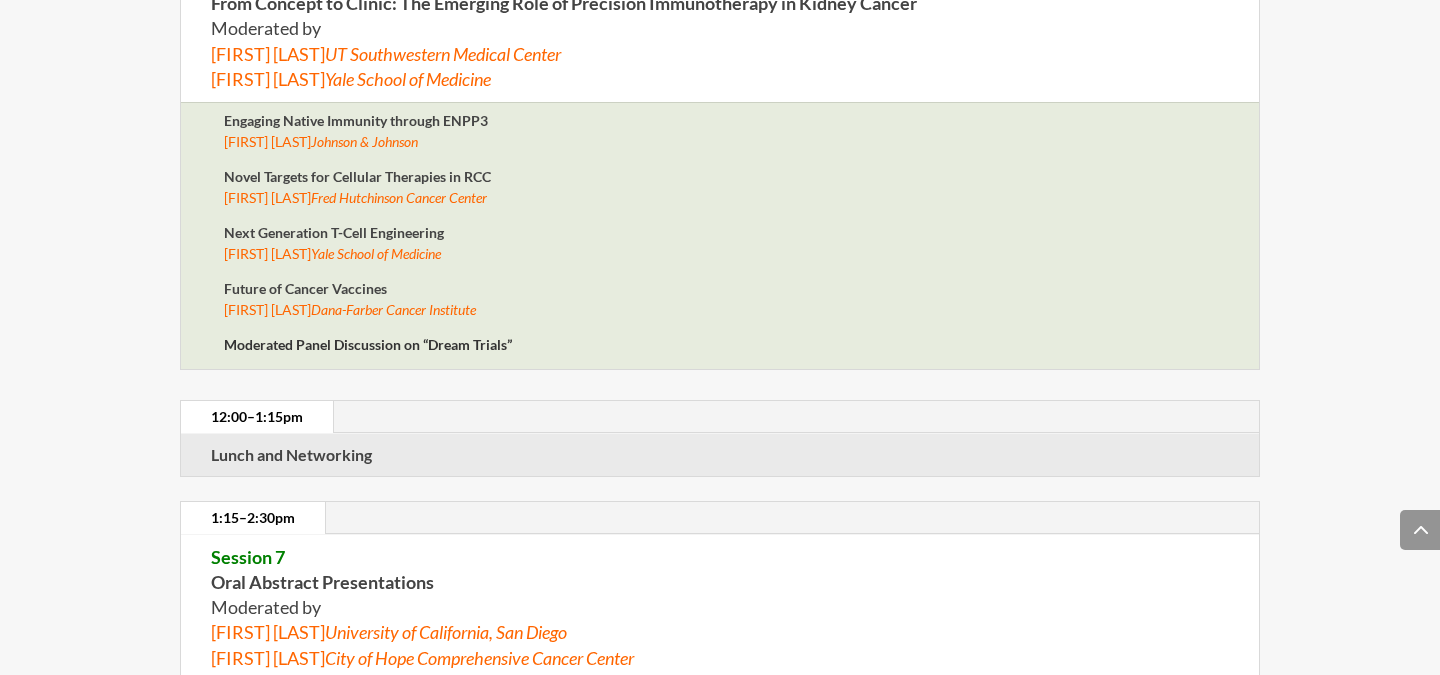 click on "12:00–1:15pm" at bounding box center [257, 417] 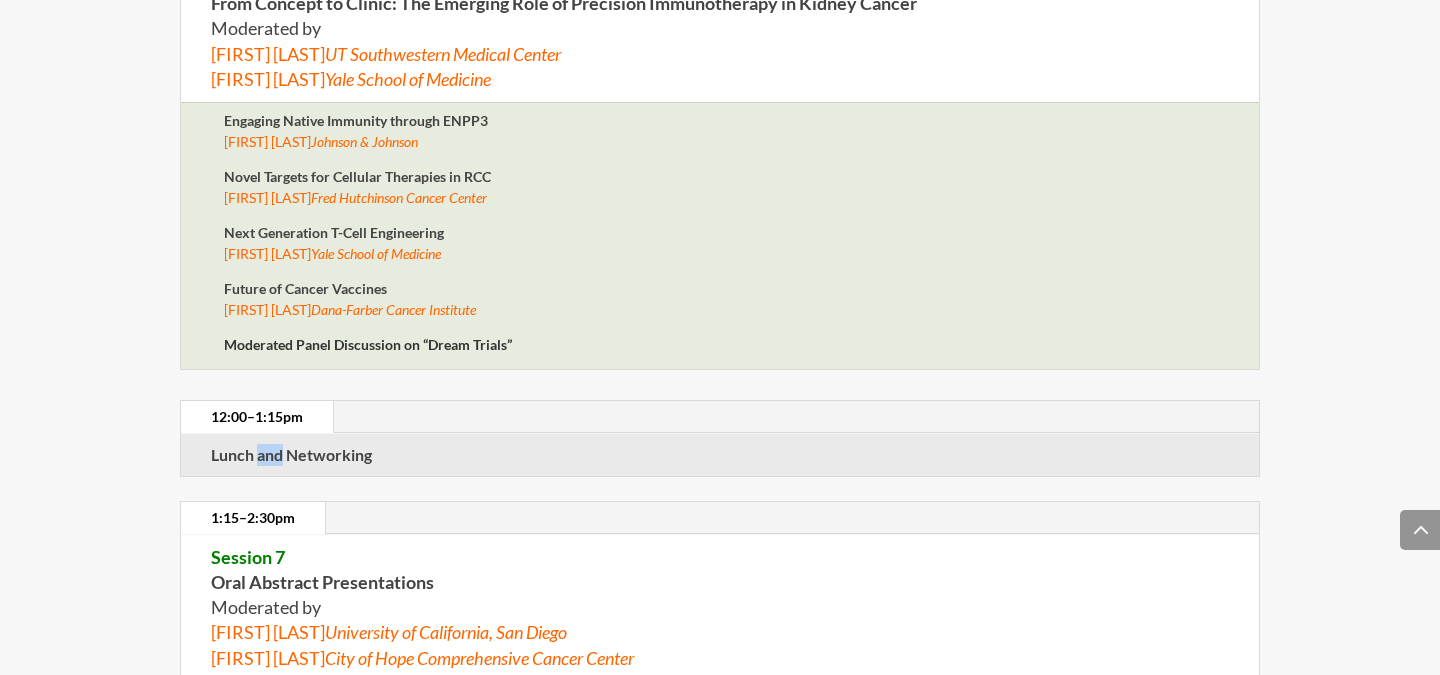 click on "Lunch and Networking" at bounding box center [291, 454] 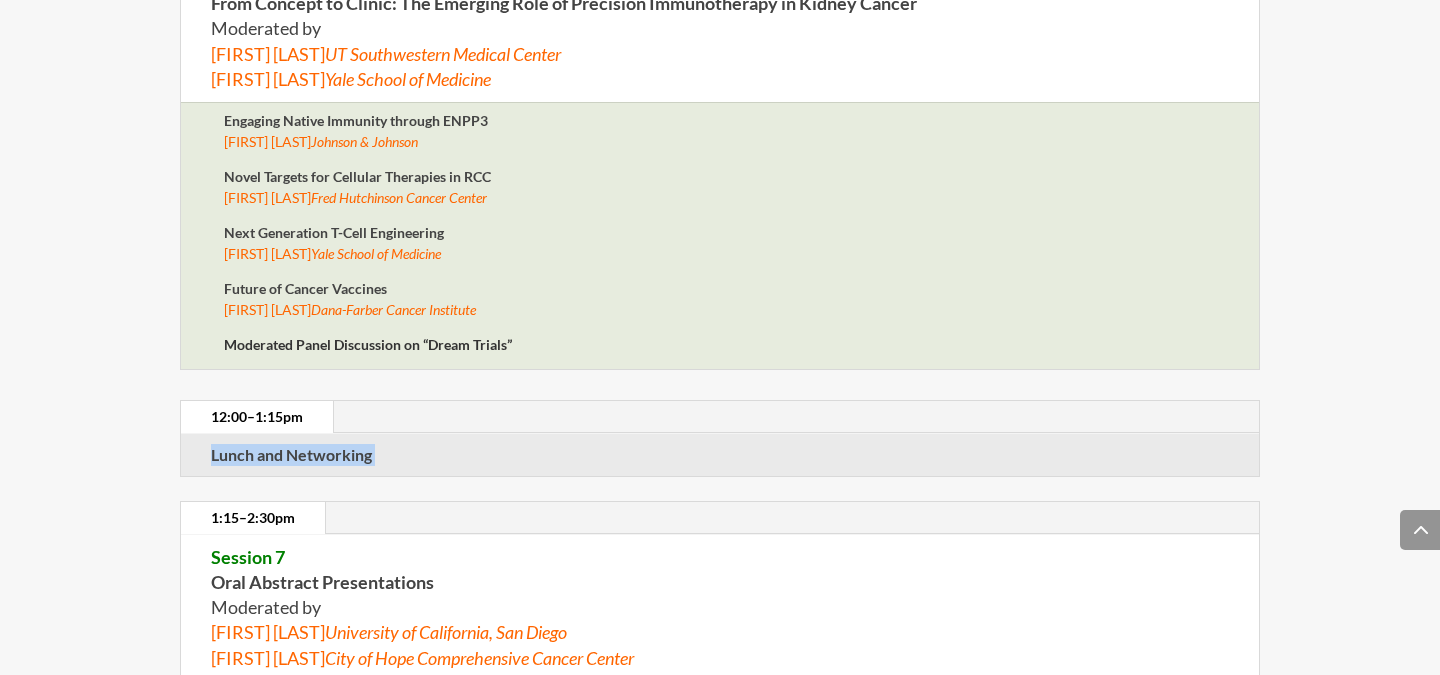 click on "Lunch and Networking" at bounding box center (291, 454) 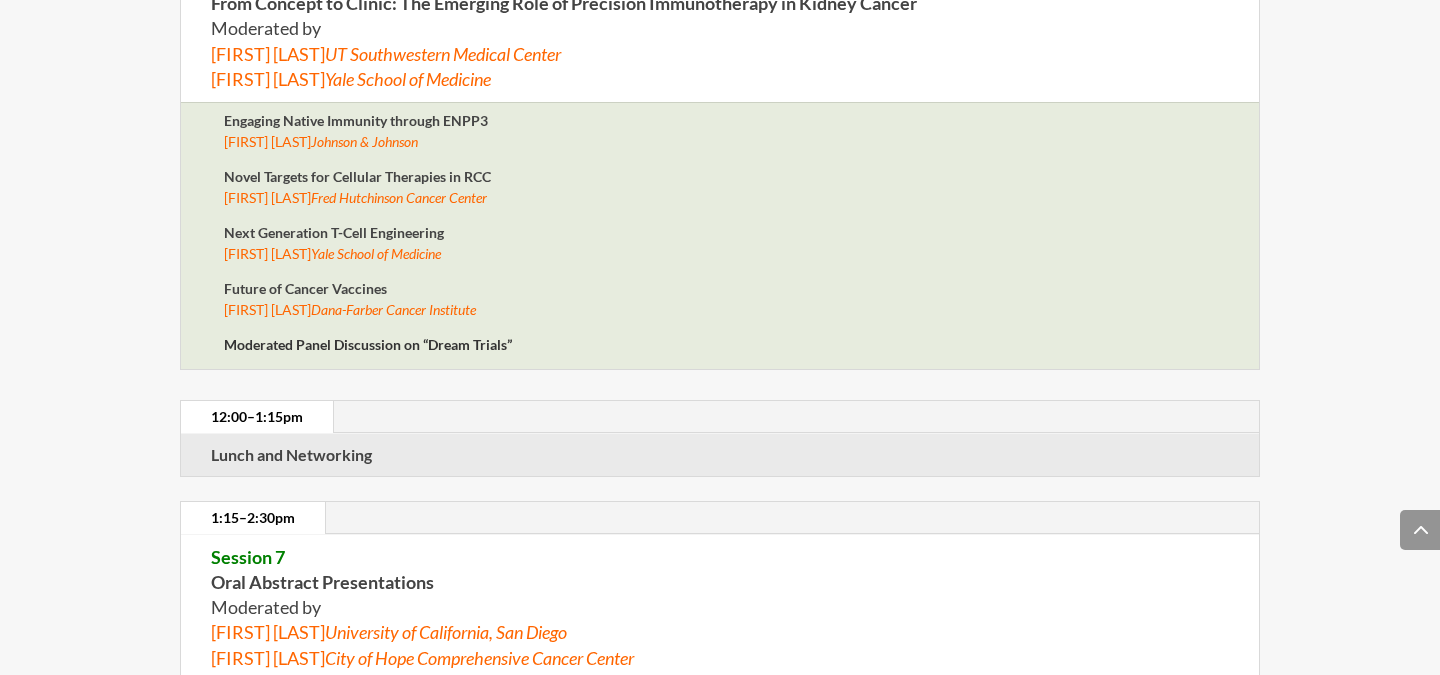 click on "Lunch and Networking" at bounding box center (291, 454) 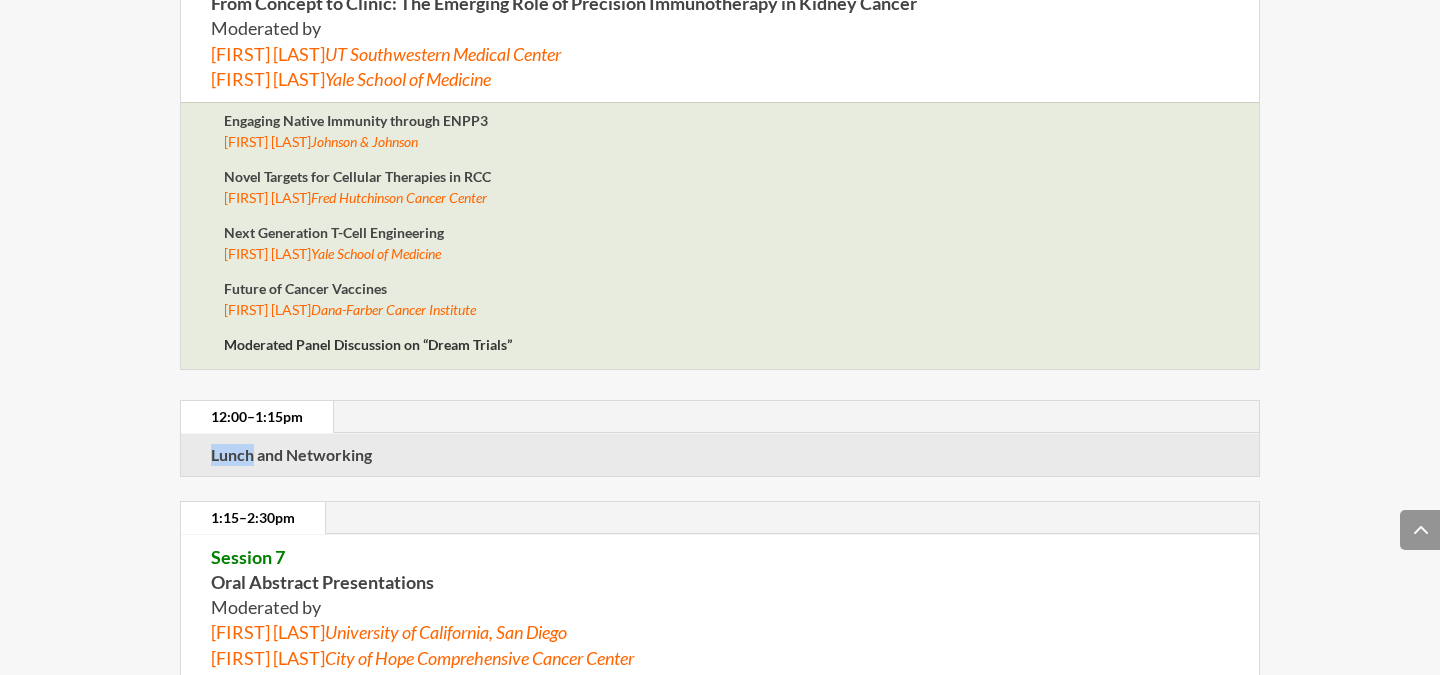 click on "Lunch and Networking" at bounding box center (291, 454) 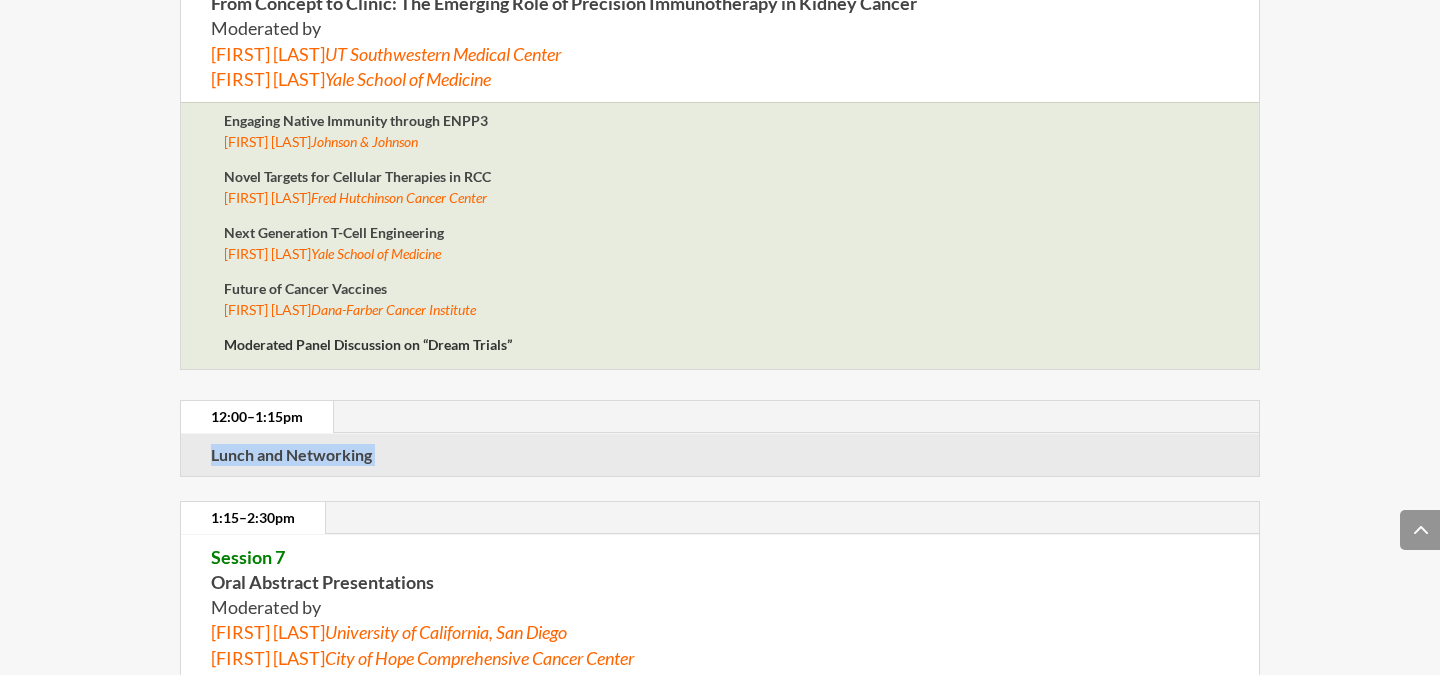 click on "Lunch and Networking" at bounding box center [291, 454] 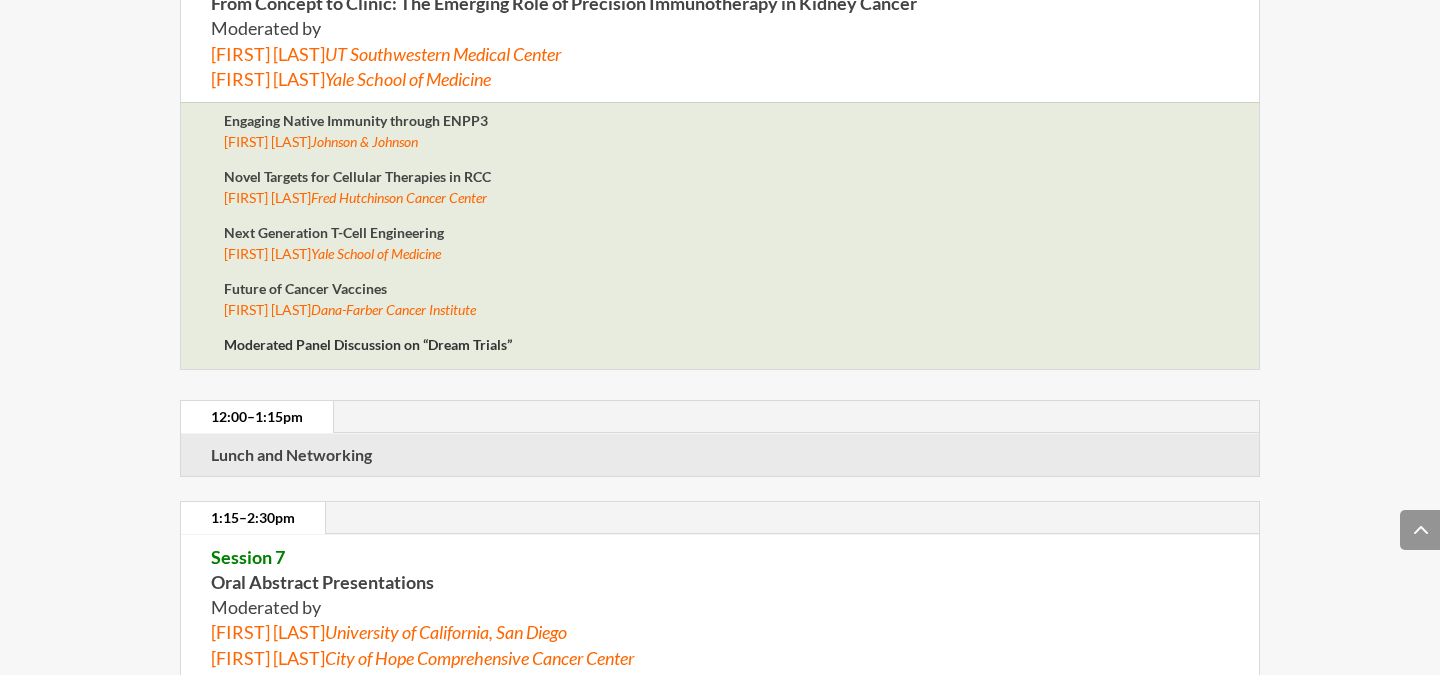 click on "[TIME]–[TIME] [EVENT] [TIME]–[TIME] [EVENT] [TIME]–[TIME] [EVENT] [FIRST] [LAST],  [INSTITUTION] [TIME]–[TIME] [EVENT] [FIRST] [LAST],  [INSTITUTION] [EVENT] [FIRST] [LAST],  [INSTITUTION] [EVENT] [FIRST] [LAST],   [INSTITUTION] [EVENT] [FIRST] [LAST],  [INSTITUTION] [EVENT] [FIRST] [LAST] ,  [INSTITUTION] [TIME]–[TIME] [EVENT] [TIME]–[TIME] [EVENT] [TIME]–[TIME] [EVENT] Moderated by [FIRST] [LAST],  [INSTITUTION] Front Line Systemic Therapy Strategies [FIRST] [LAST],  [INSTITUTION] Subsequent Line Treatments for Advanced Disease [FIRST] [LAST],  [INSTITUTION] Adjuvant Treatment Options [FIRST] [LAST],  [INSTITUTION] Strategies for Patients with Rare Subtypes [FIRST] [LAST],   [INSTITUTION] Novel Therapies Outside Immunotherapy [FIRST] [LAST],  [INSTITUTION] Essential Biomarkers in RCC [FIRST] [LAST] ,  [INSTITUTION] [TIME]–[TIME] [EVENT] [TIME]–[TIME] [EVENT] Moderated by" at bounding box center [720, 423] 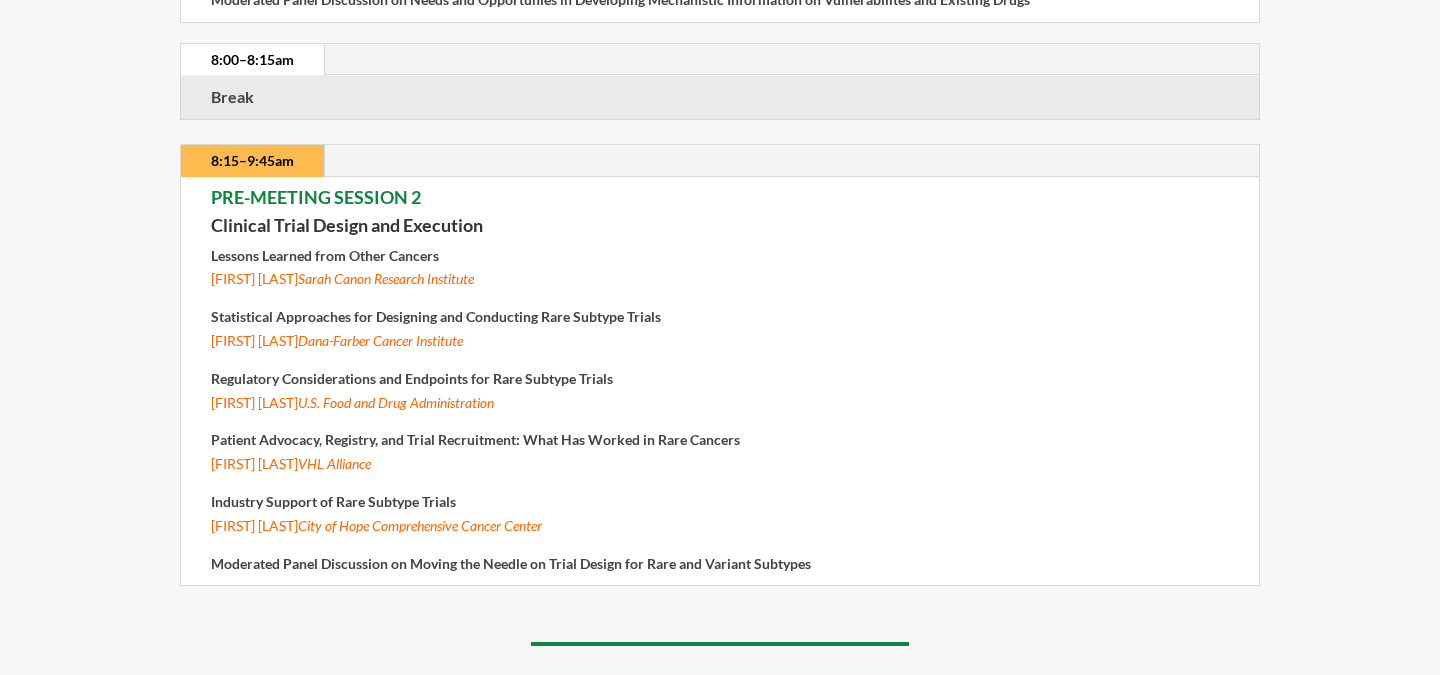scroll, scrollTop: 0, scrollLeft: 0, axis: both 